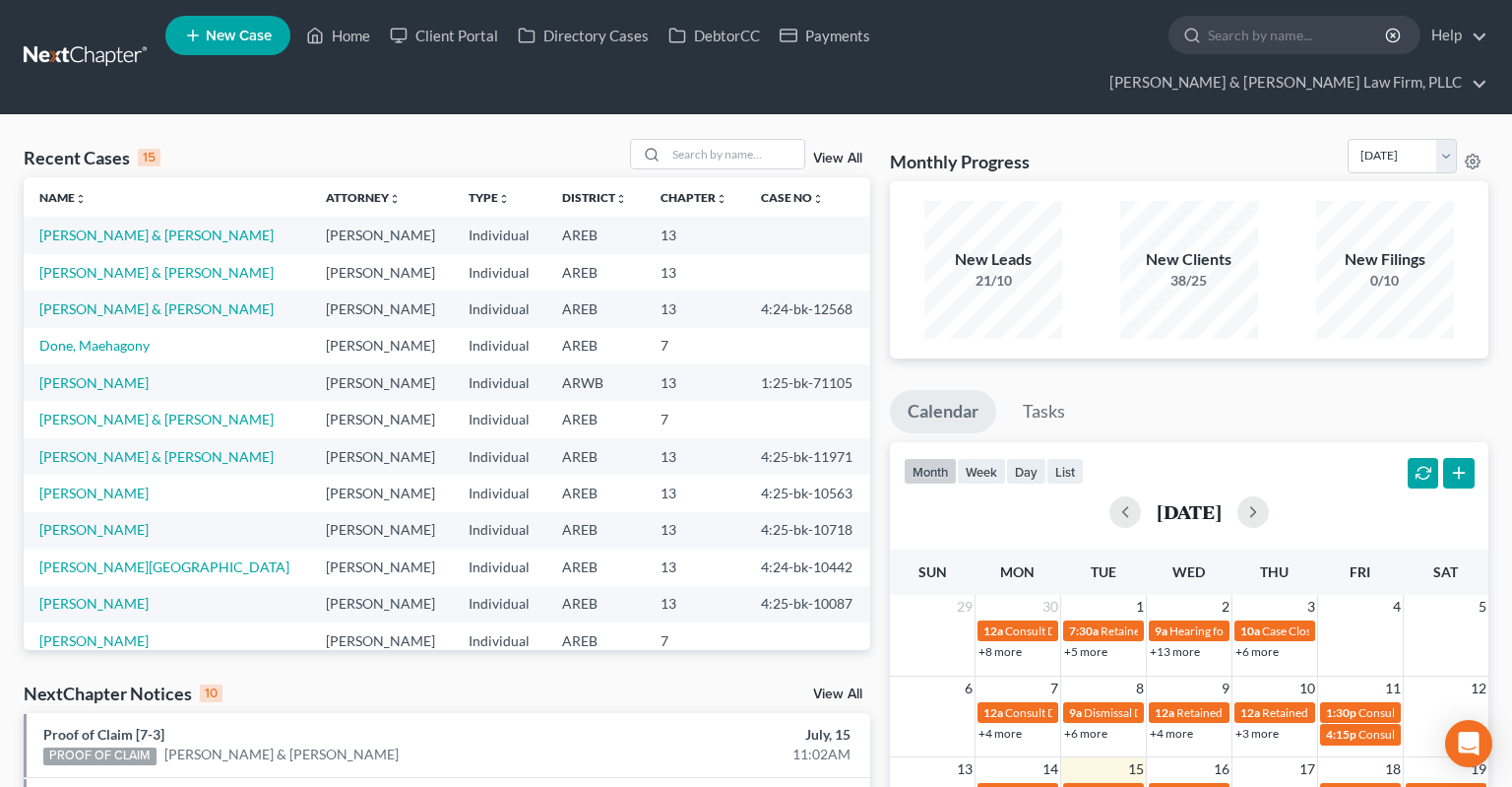 scroll, scrollTop: 0, scrollLeft: 0, axis: both 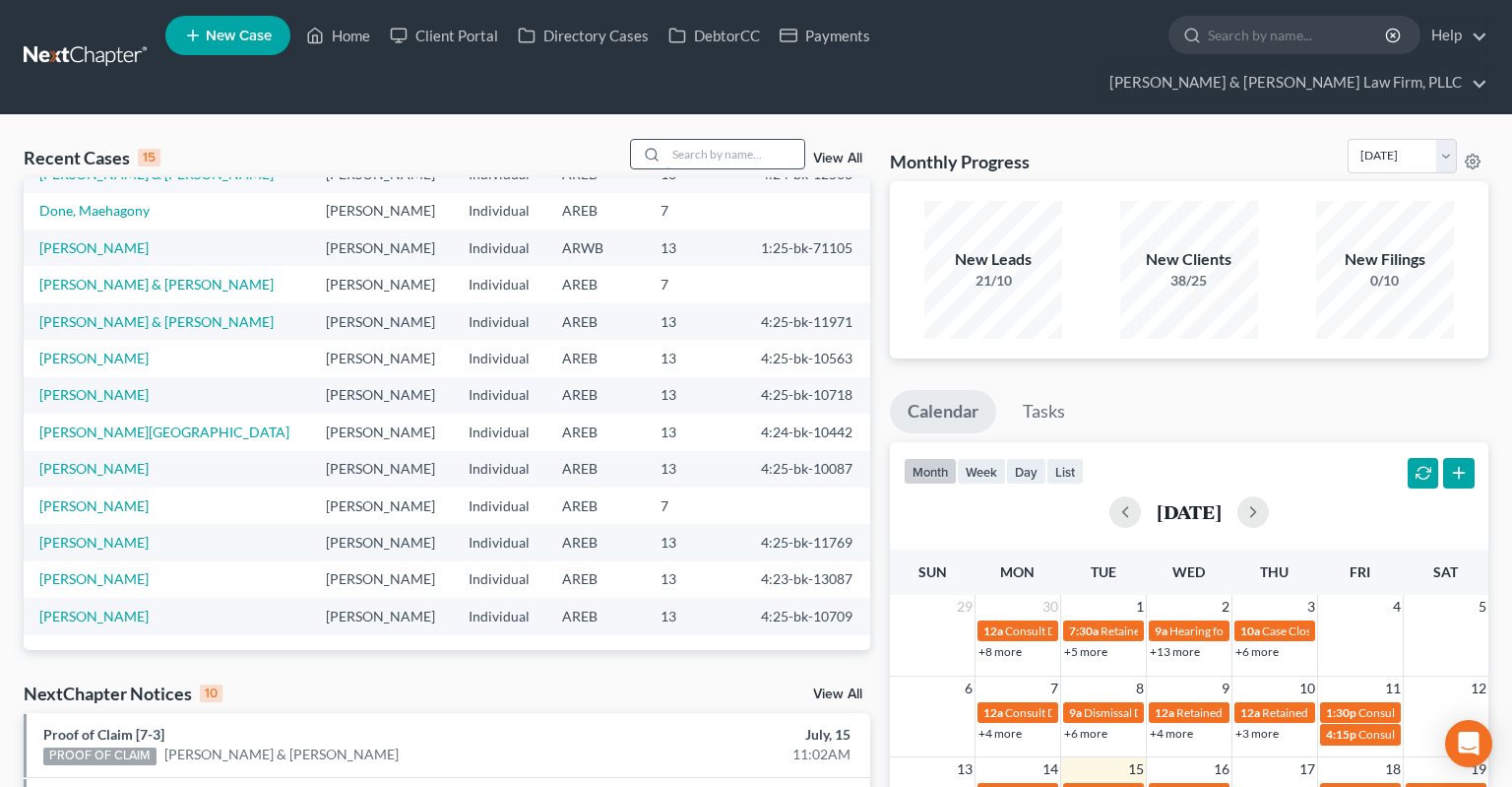 click at bounding box center [735, 154] 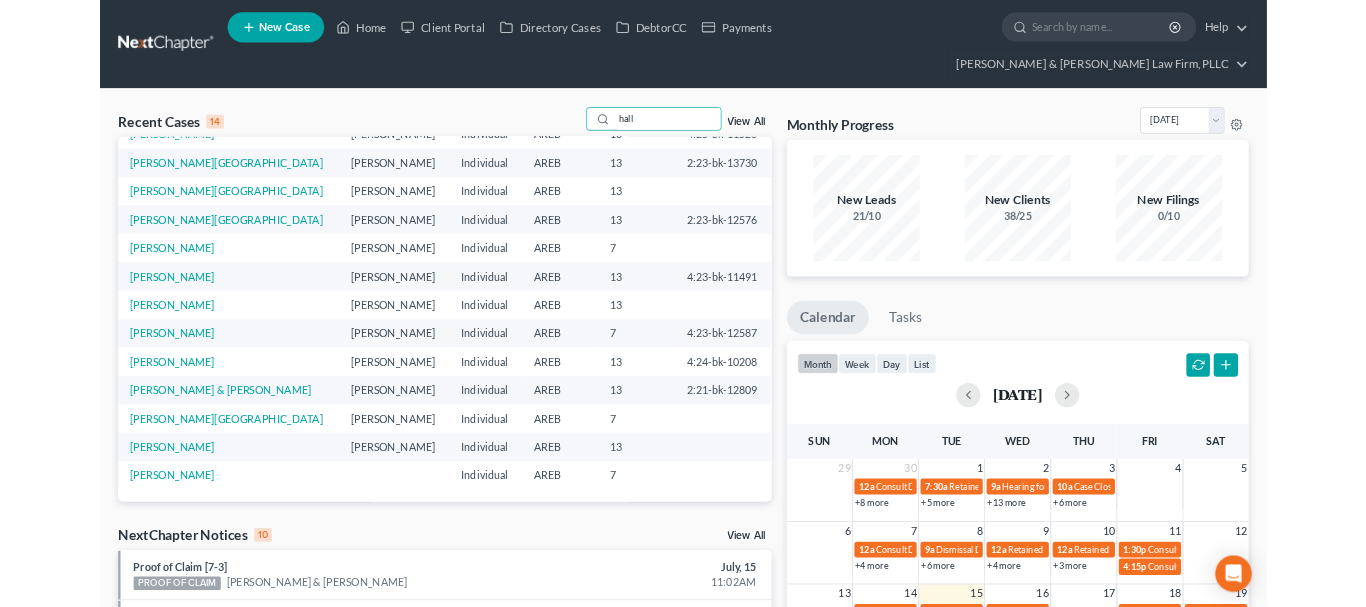 scroll, scrollTop: 0, scrollLeft: 0, axis: both 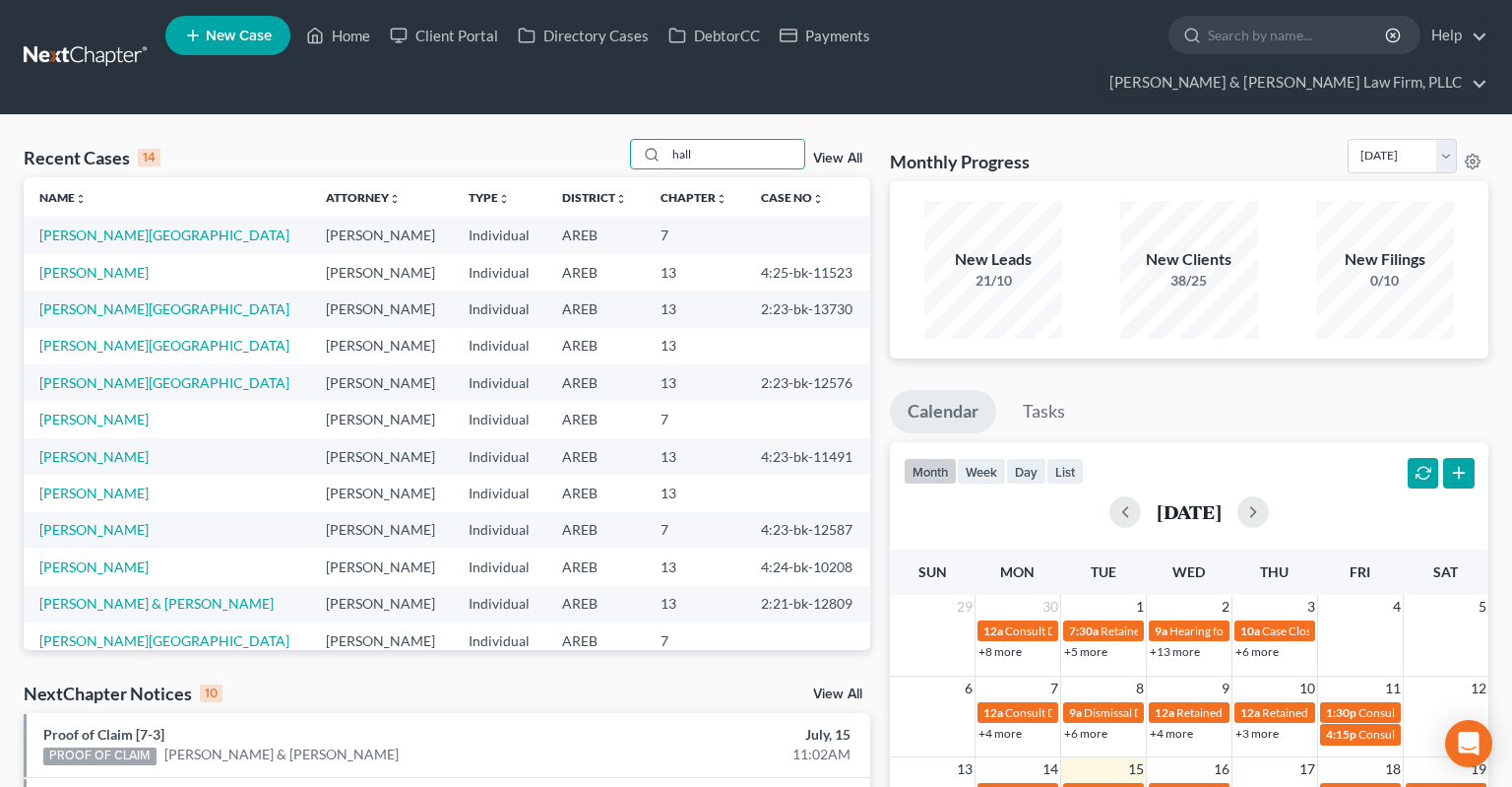 type on "hall" 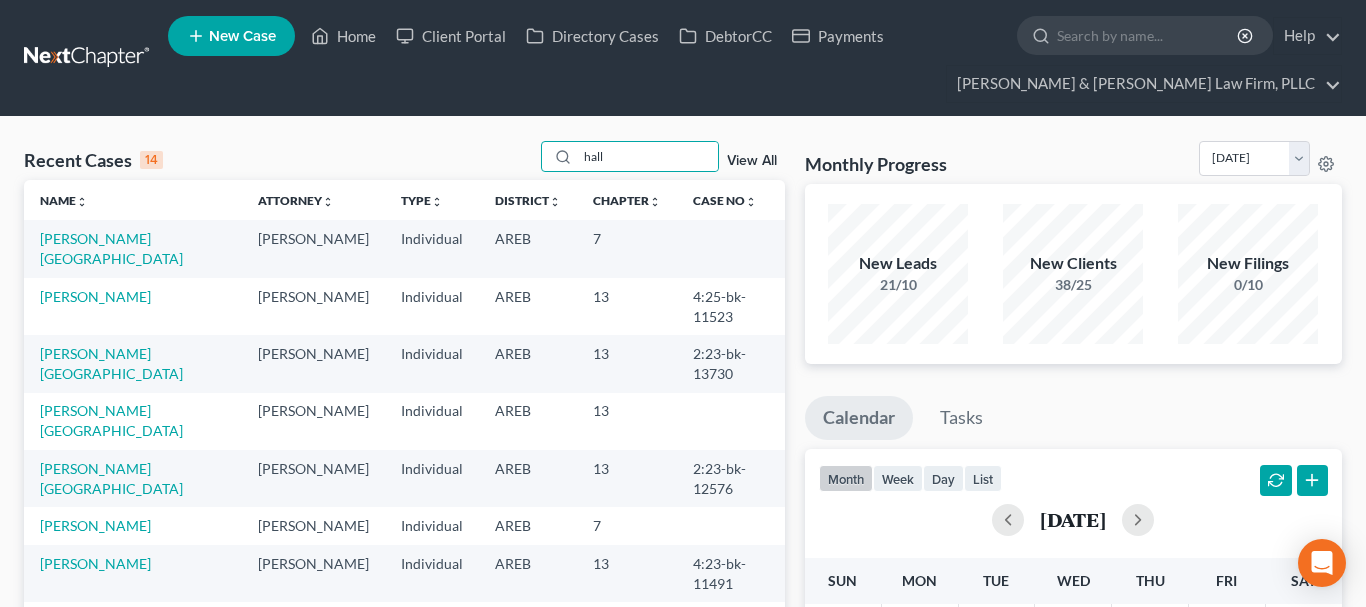 click on "New Case" at bounding box center [242, 36] 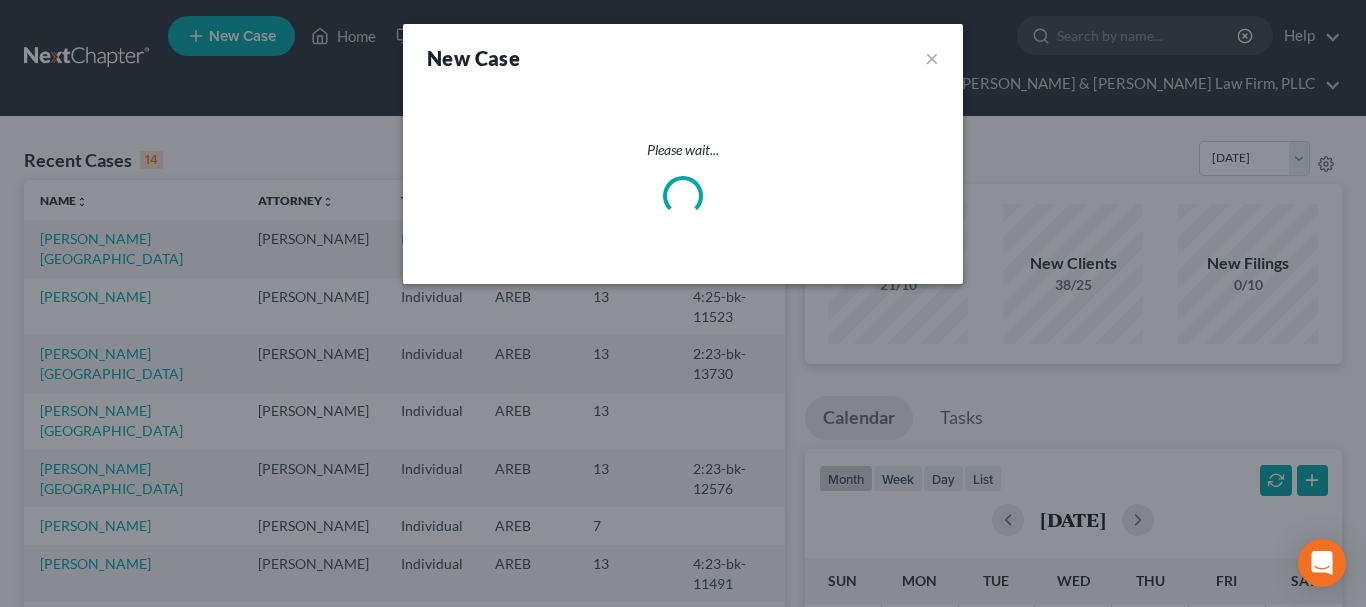 select on "5" 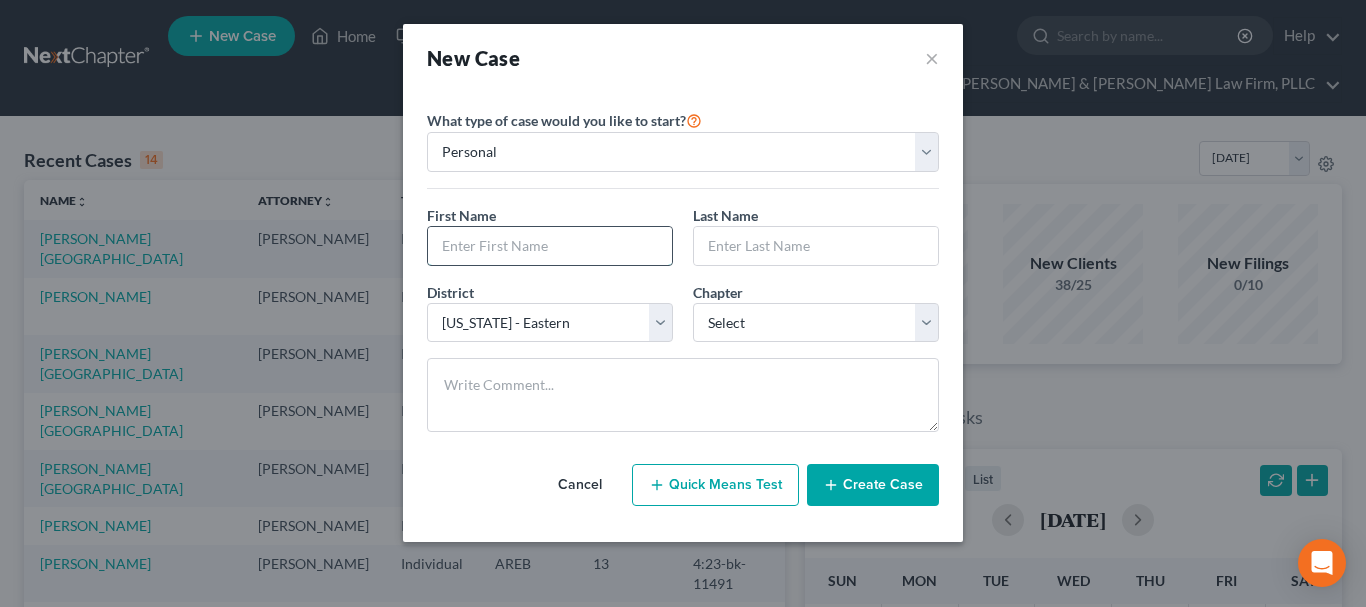 click at bounding box center (550, 246) 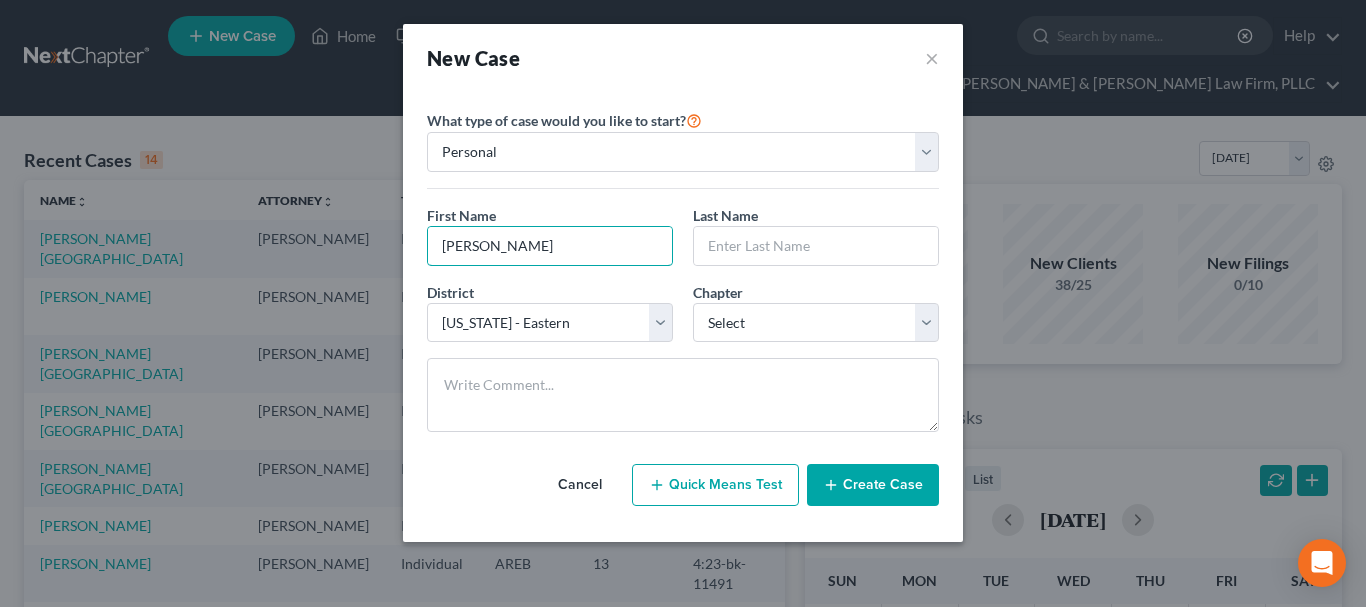 type on "[PERSON_NAME]" 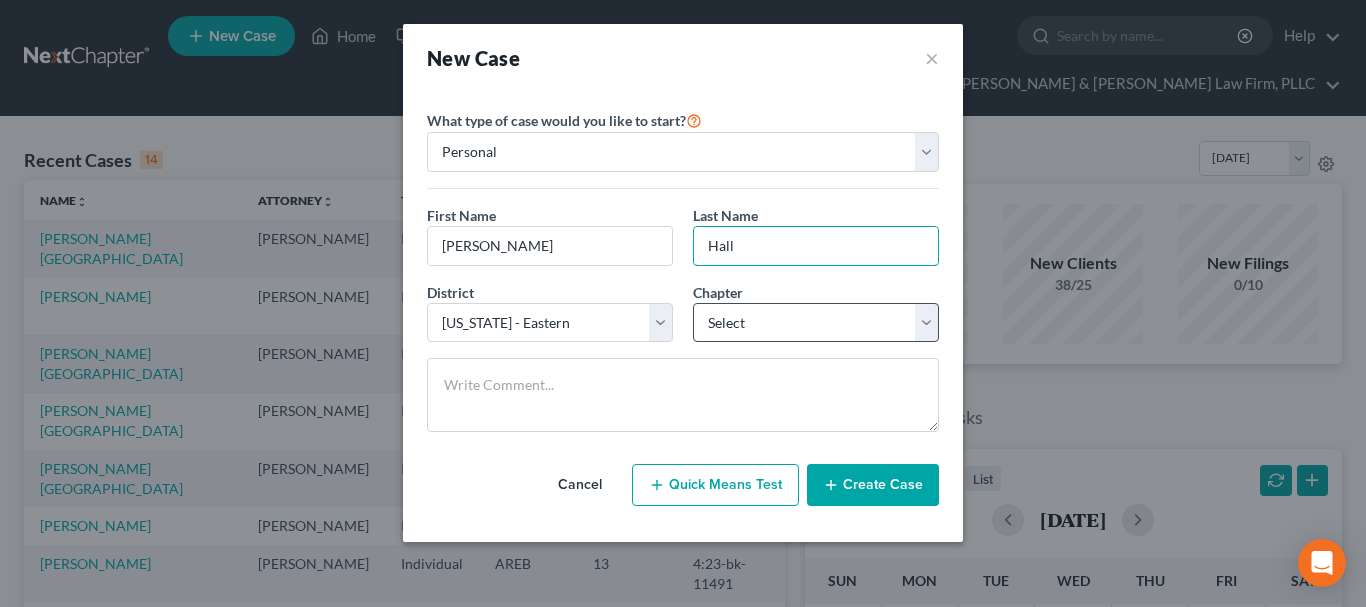 type on "Hall" 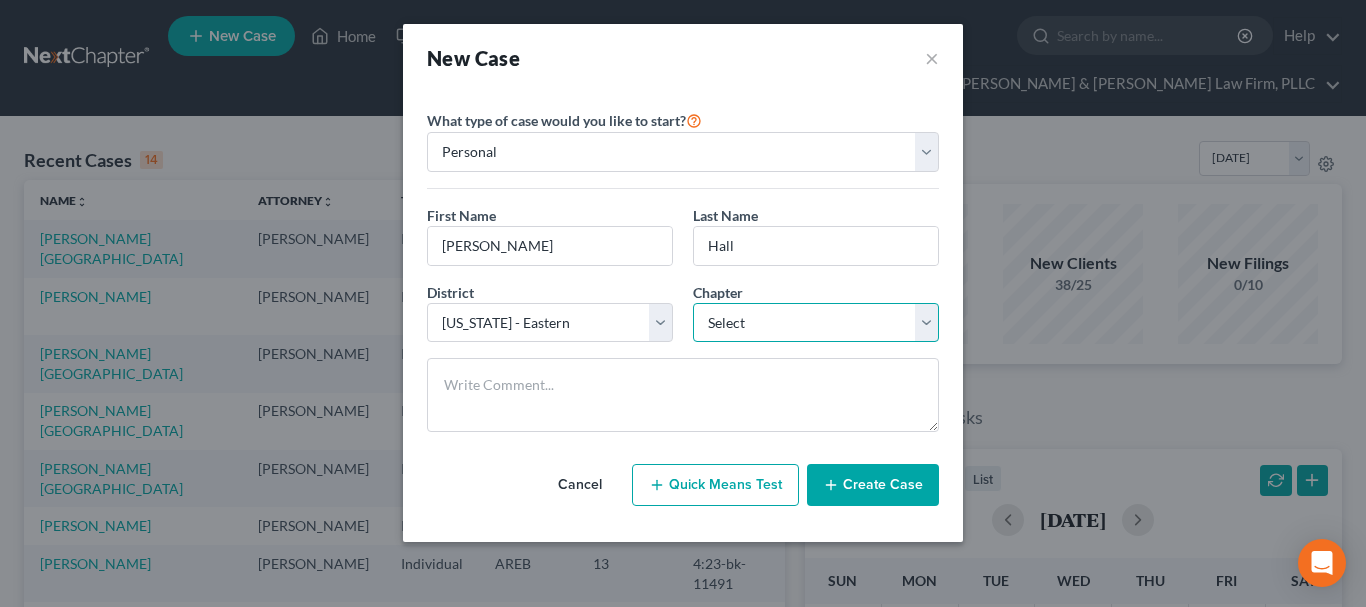 select on "3" 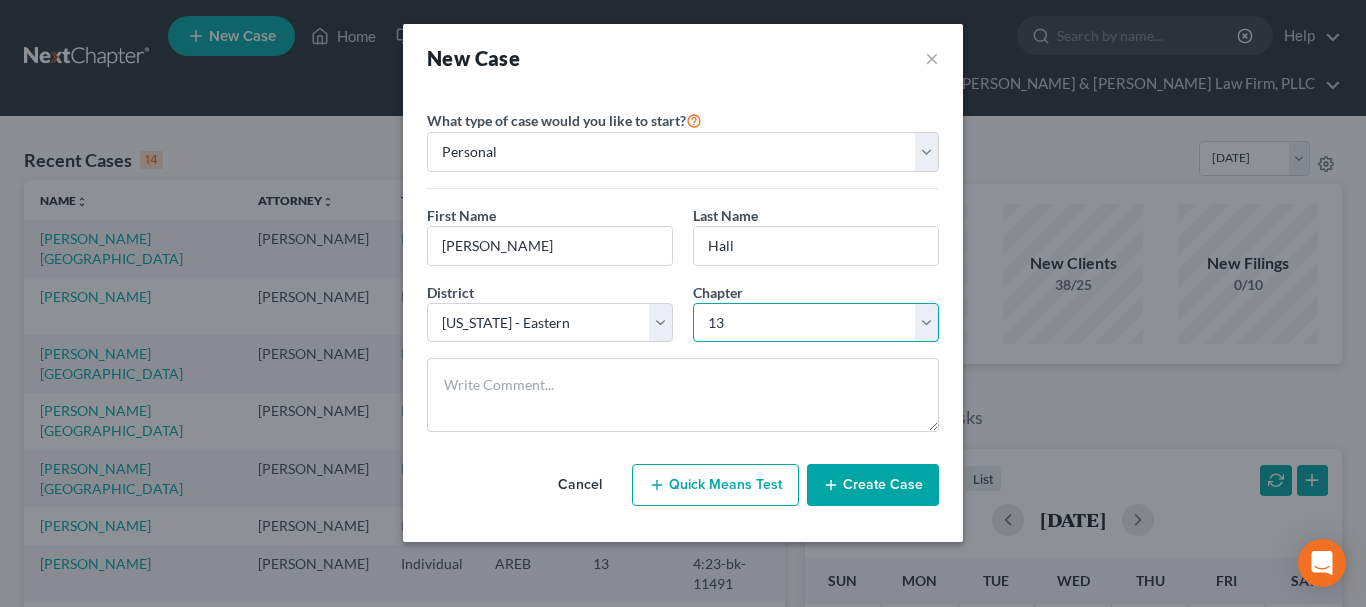 click on "13" at bounding box center [0, 0] 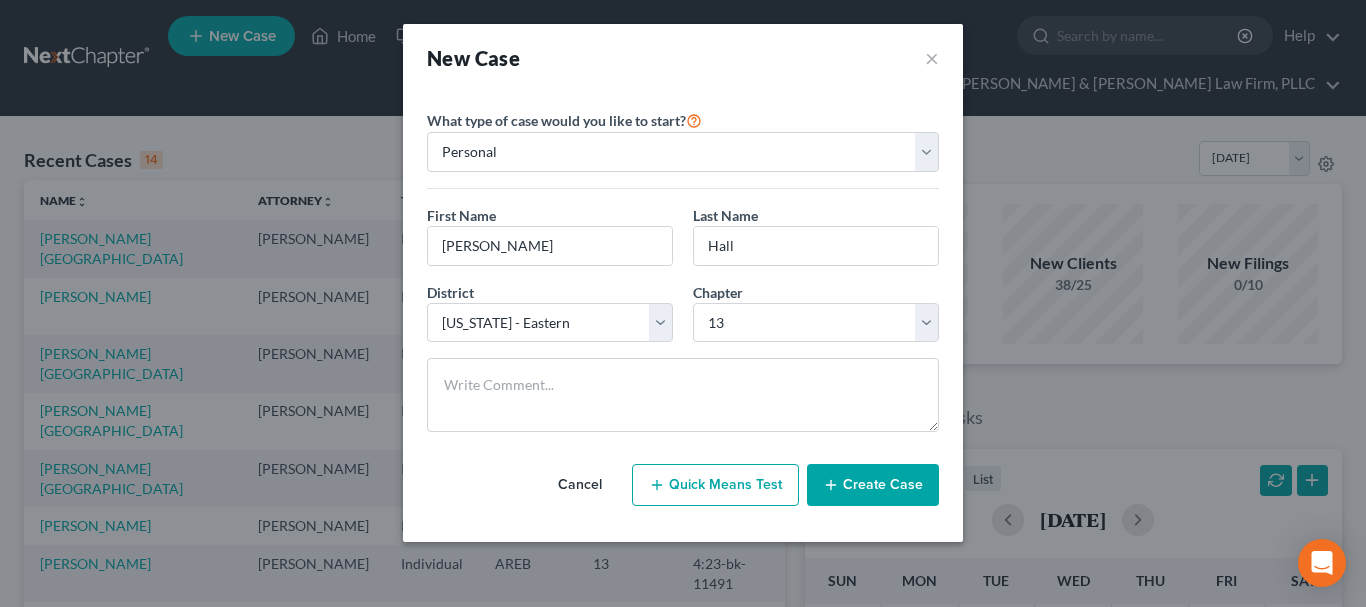 click on "Create Case" at bounding box center [873, 485] 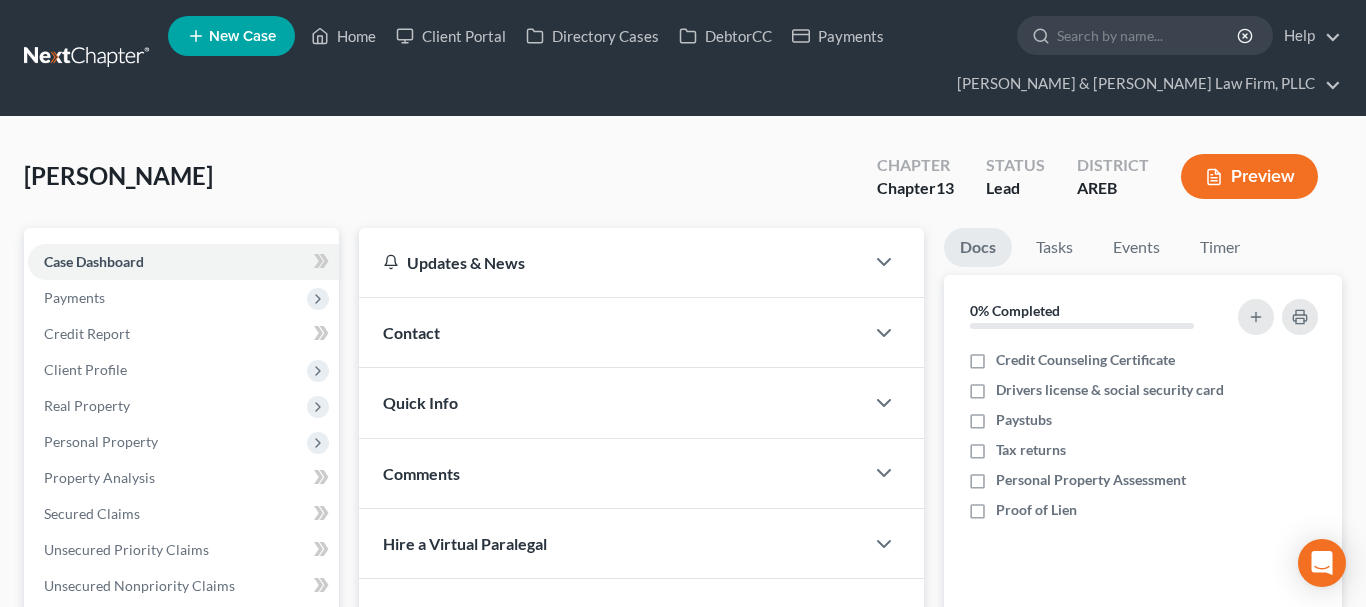 click on "Contact" at bounding box center [611, 332] 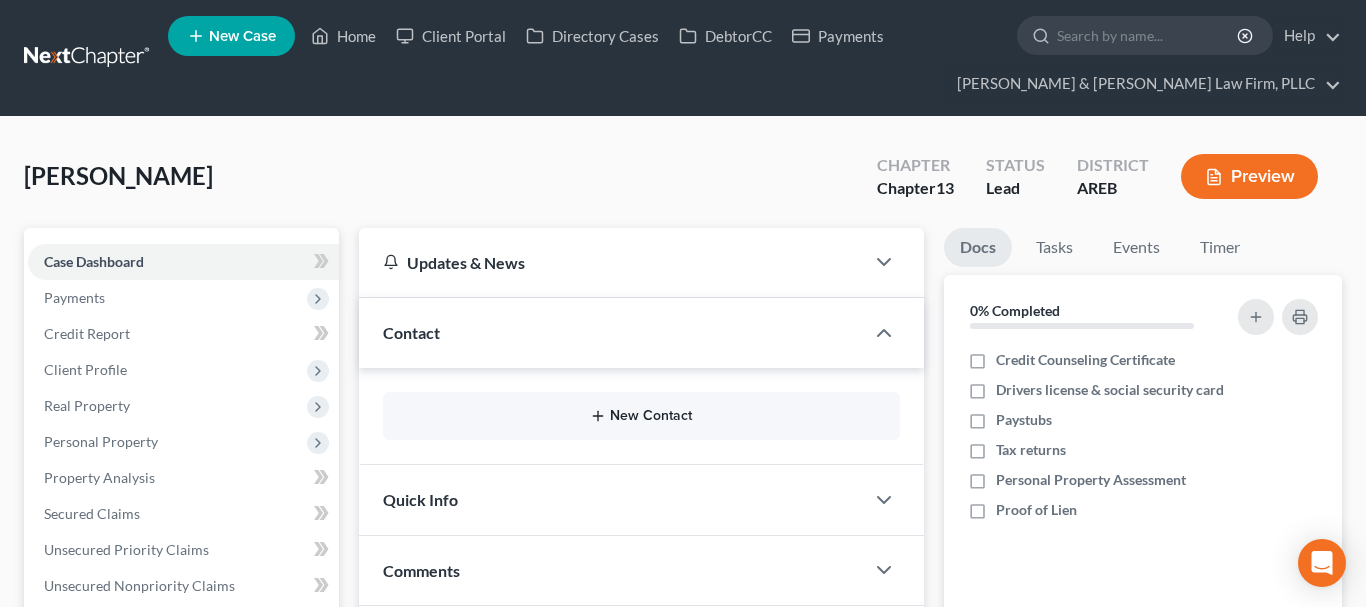 click on "New Contact" at bounding box center [641, 416] 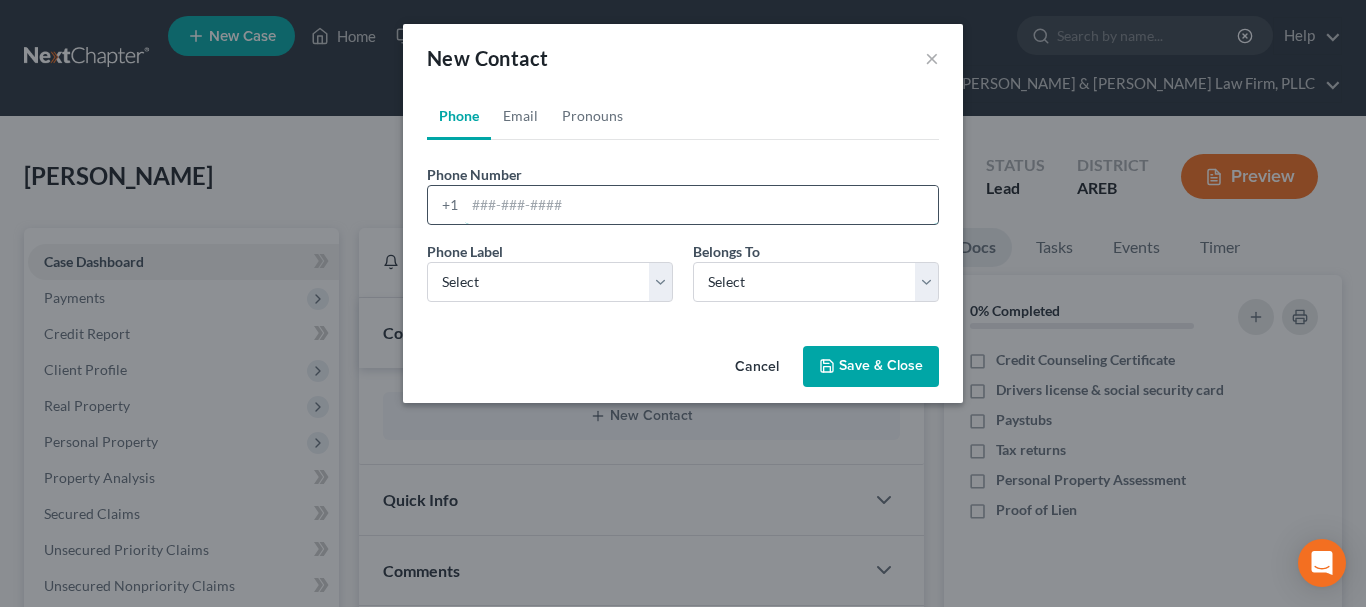 click at bounding box center (701, 205) 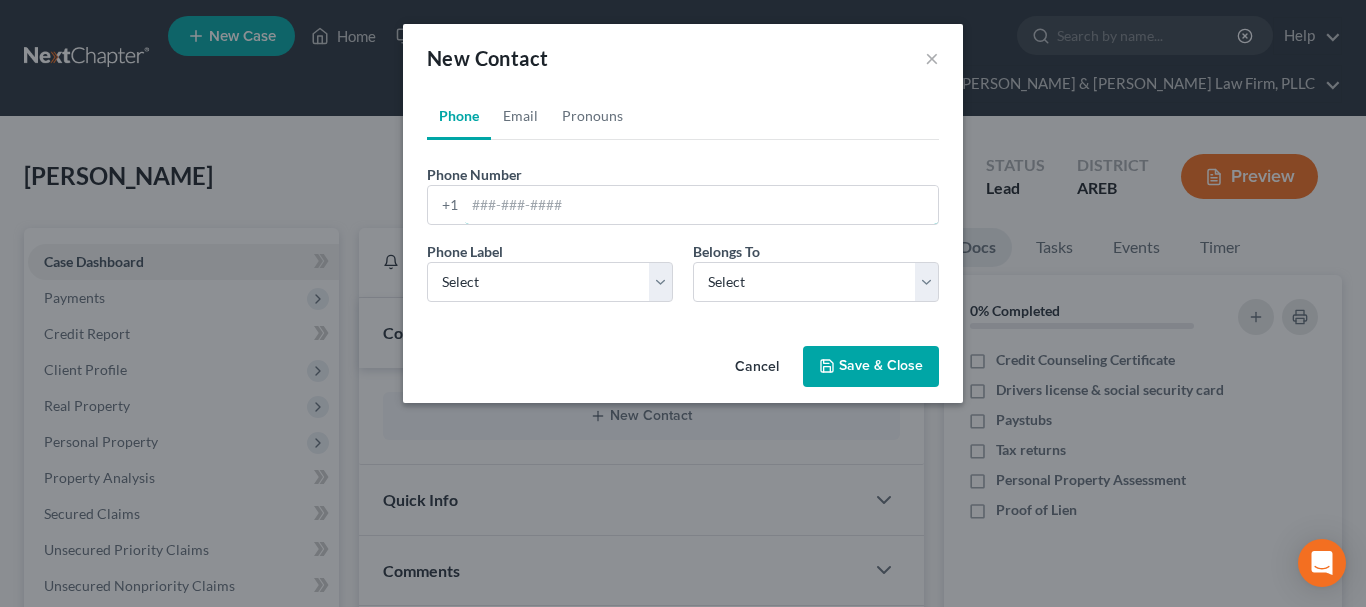 paste on "[PHONE_NUMBER]" 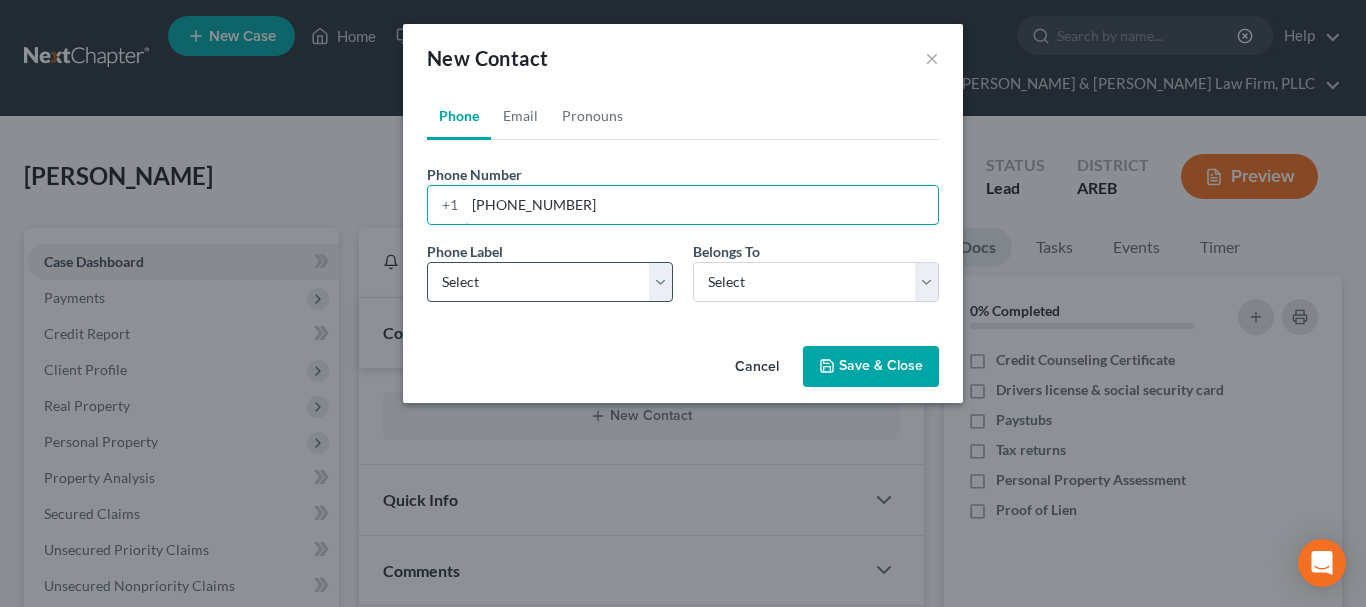 type on "[PHONE_NUMBER]" 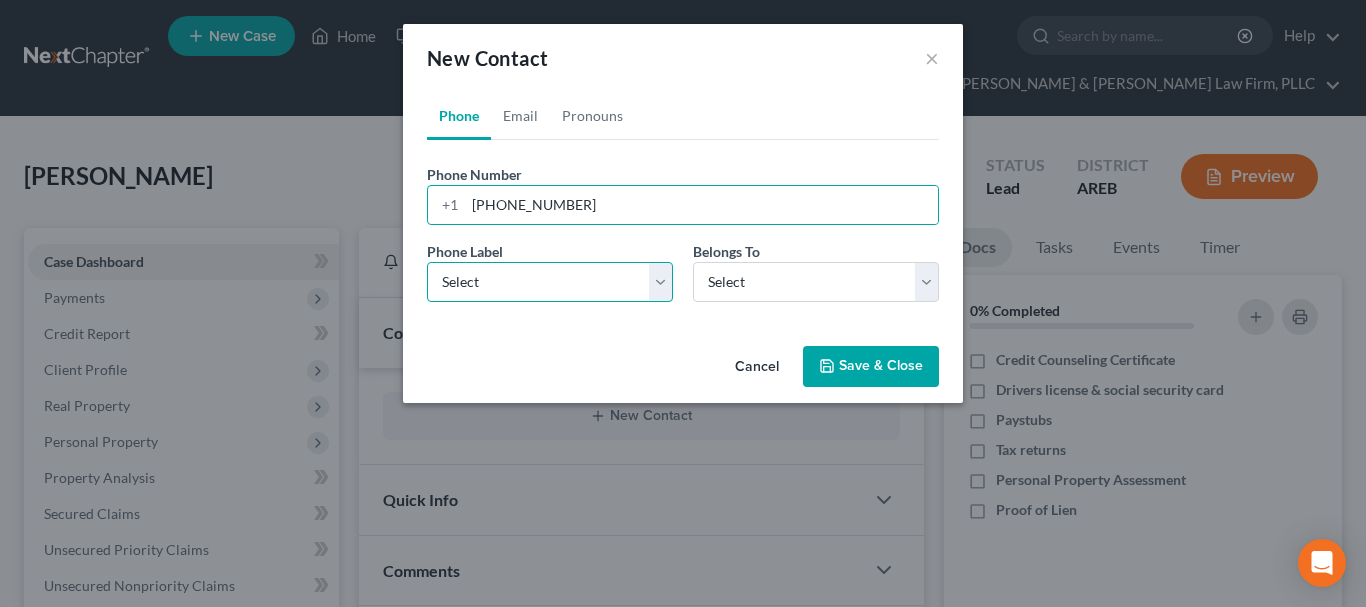 click on "Select Mobile Home Work Other" at bounding box center [550, 282] 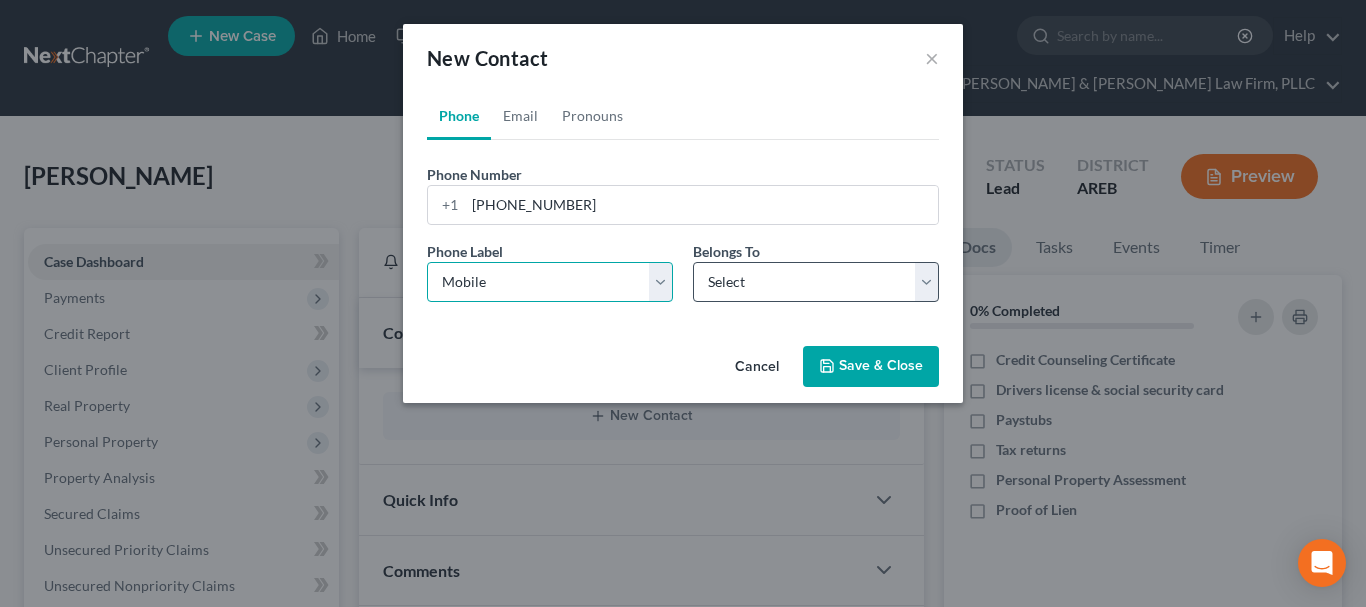 click on "Mobile" at bounding box center [0, 0] 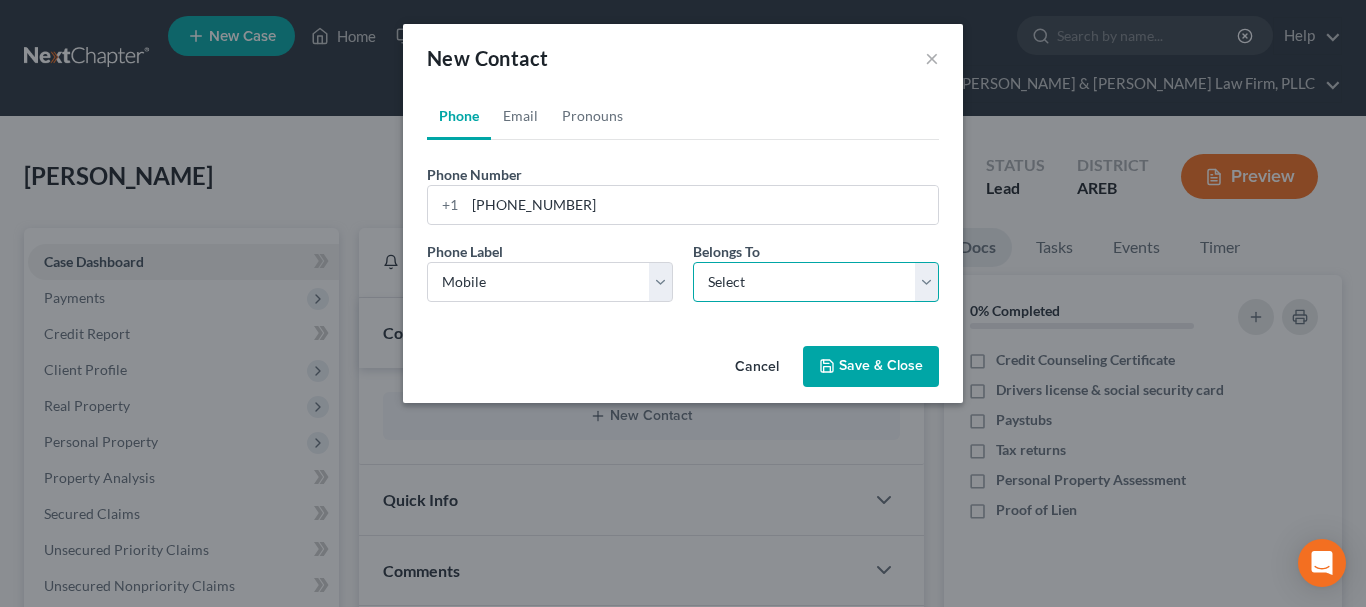 click on "Select Client Other" at bounding box center (816, 282) 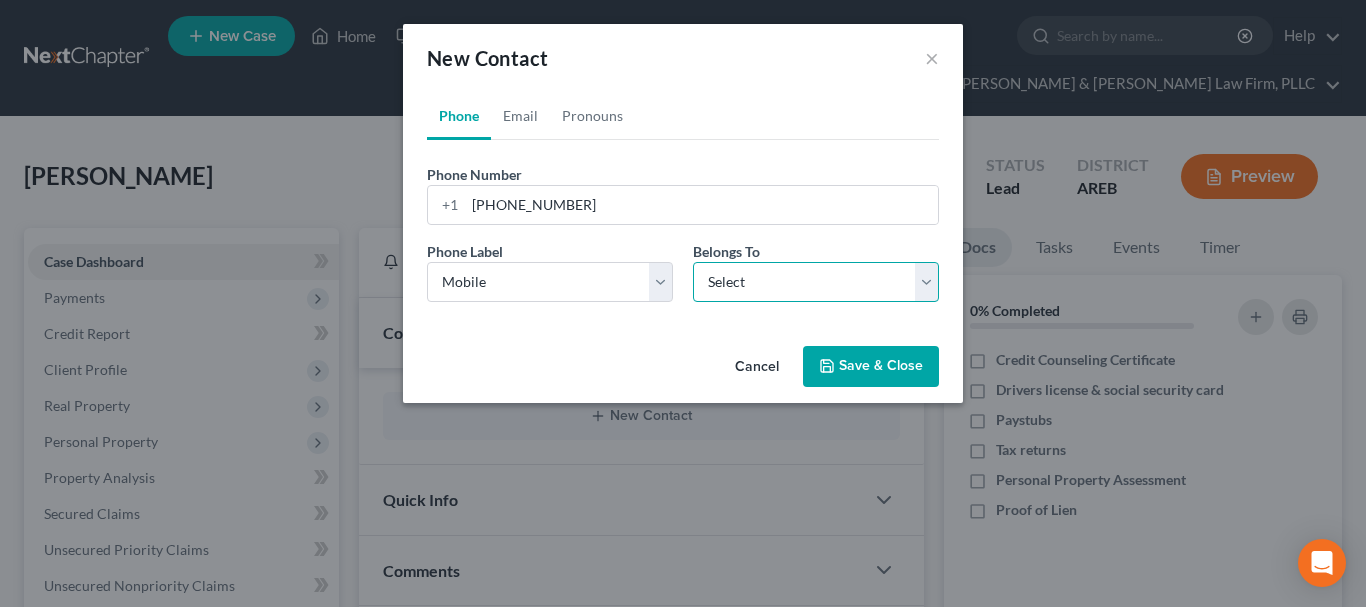 select on "0" 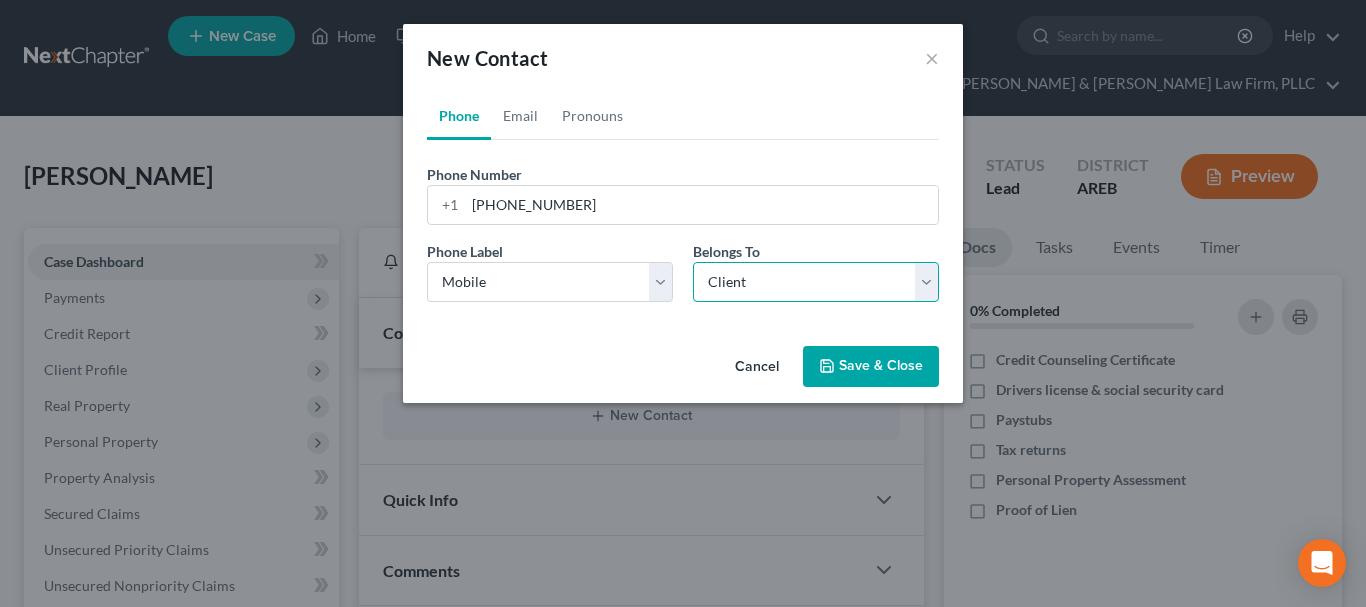 click on "Client" at bounding box center (0, 0) 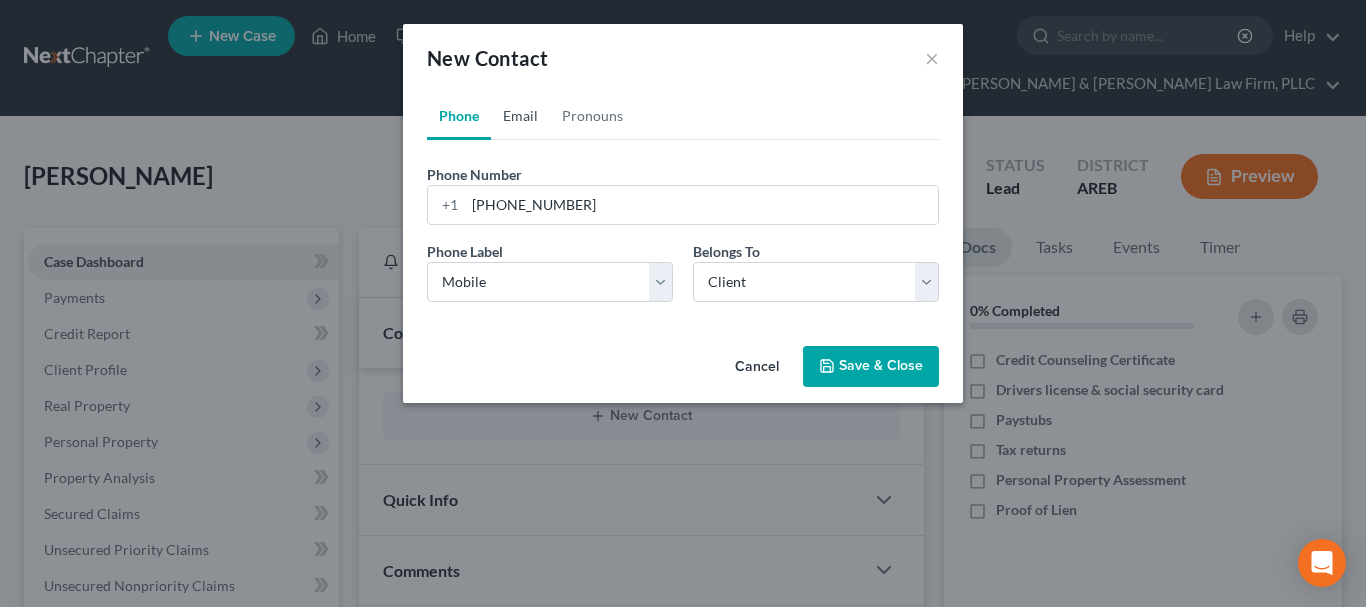 click on "Email" at bounding box center [520, 116] 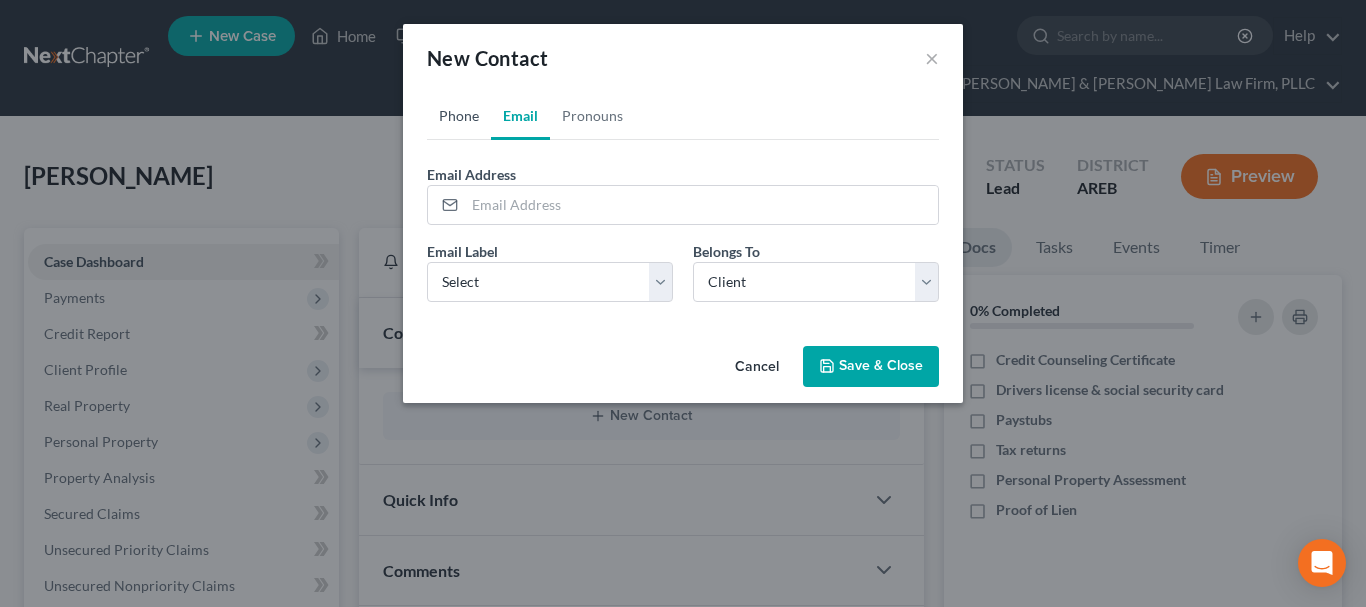click on "Email" at bounding box center (520, 116) 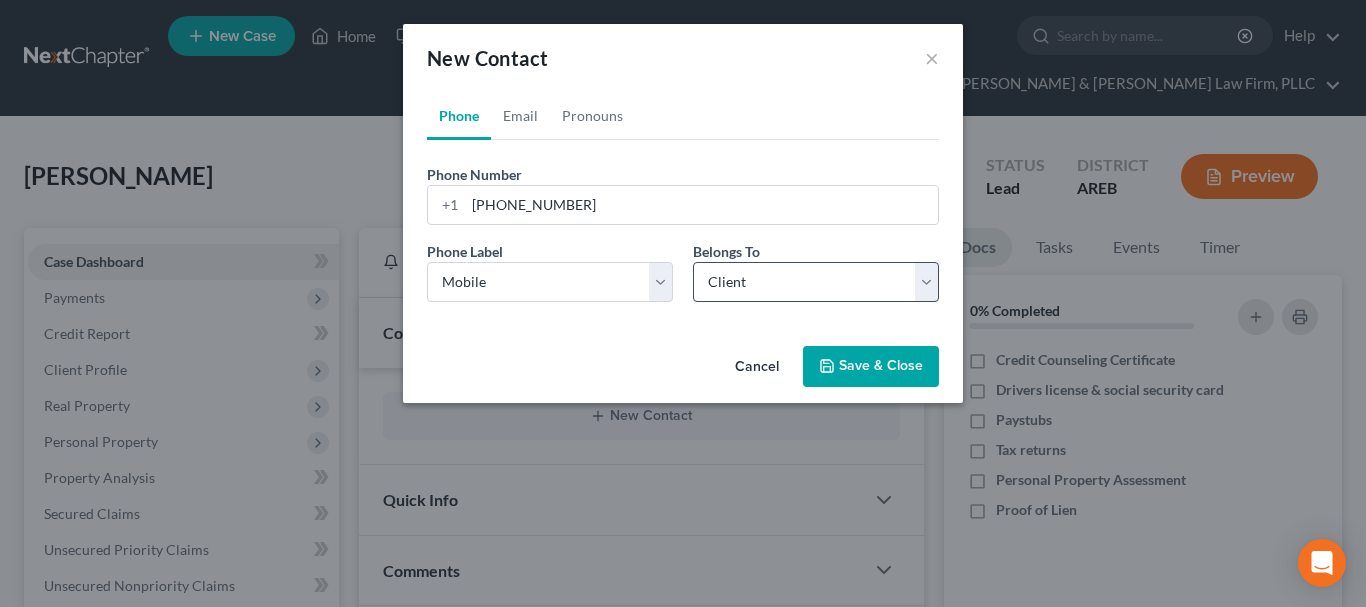 drag, startPoint x: 891, startPoint y: 374, endPoint x: 775, endPoint y: 283, distance: 147.43474 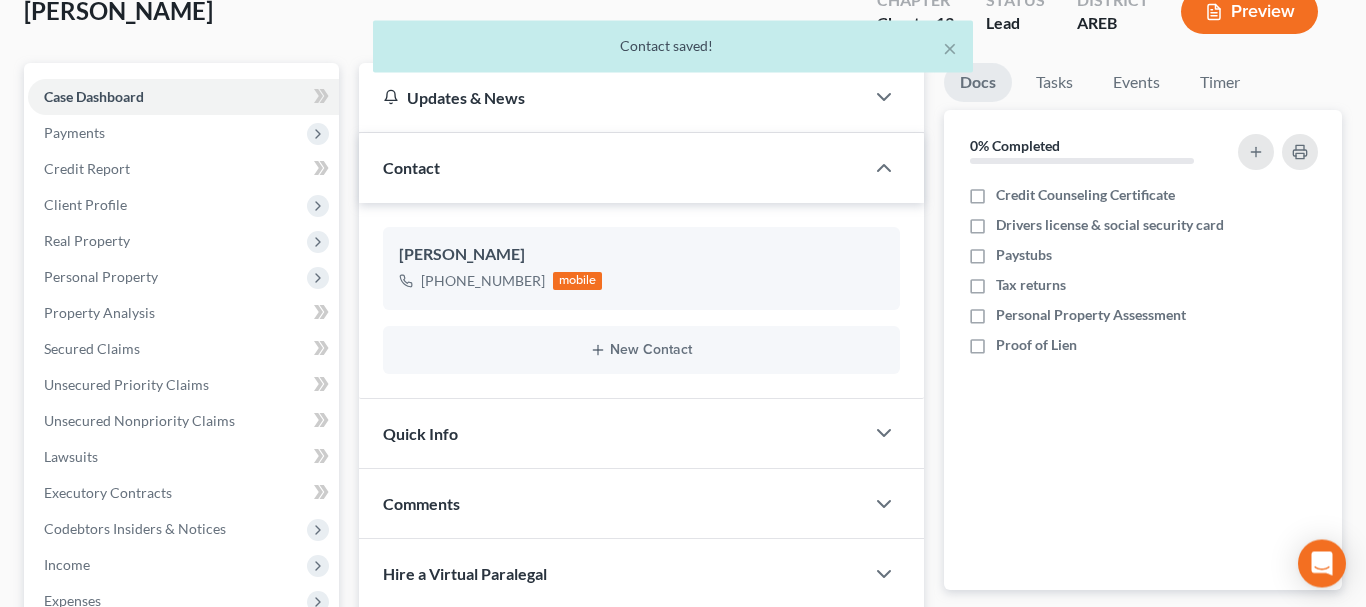 scroll, scrollTop: 204, scrollLeft: 0, axis: vertical 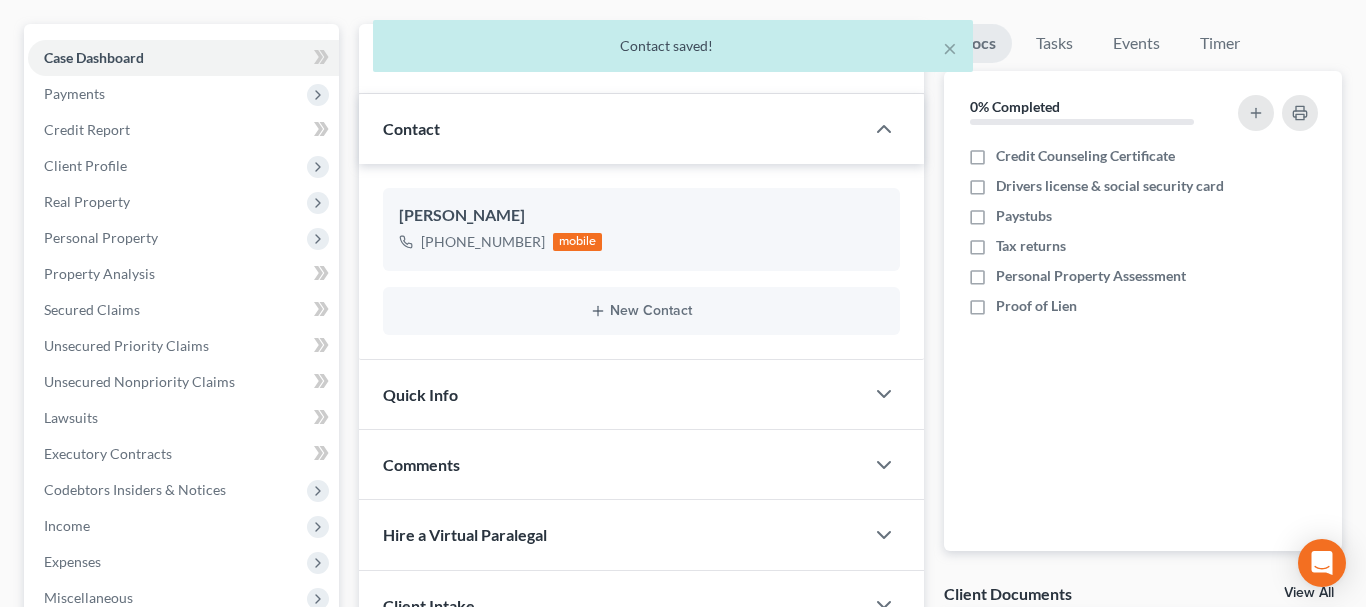 click on "Quick Info" at bounding box center (611, 394) 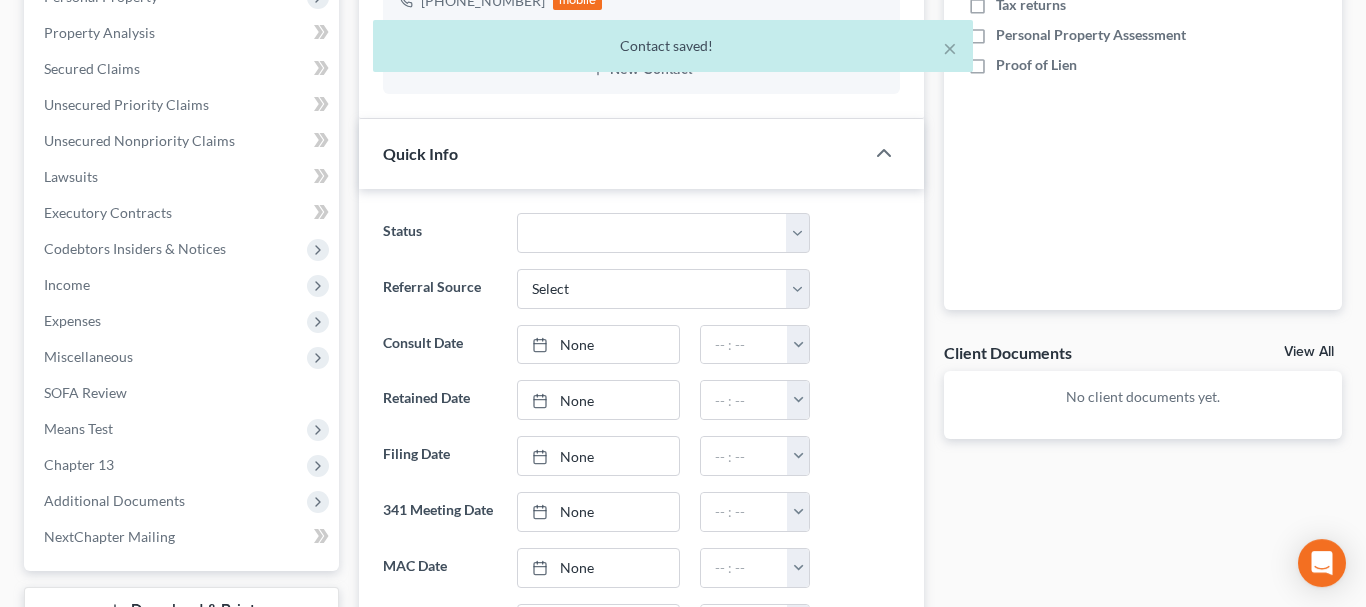 scroll, scrollTop: 408, scrollLeft: 0, axis: vertical 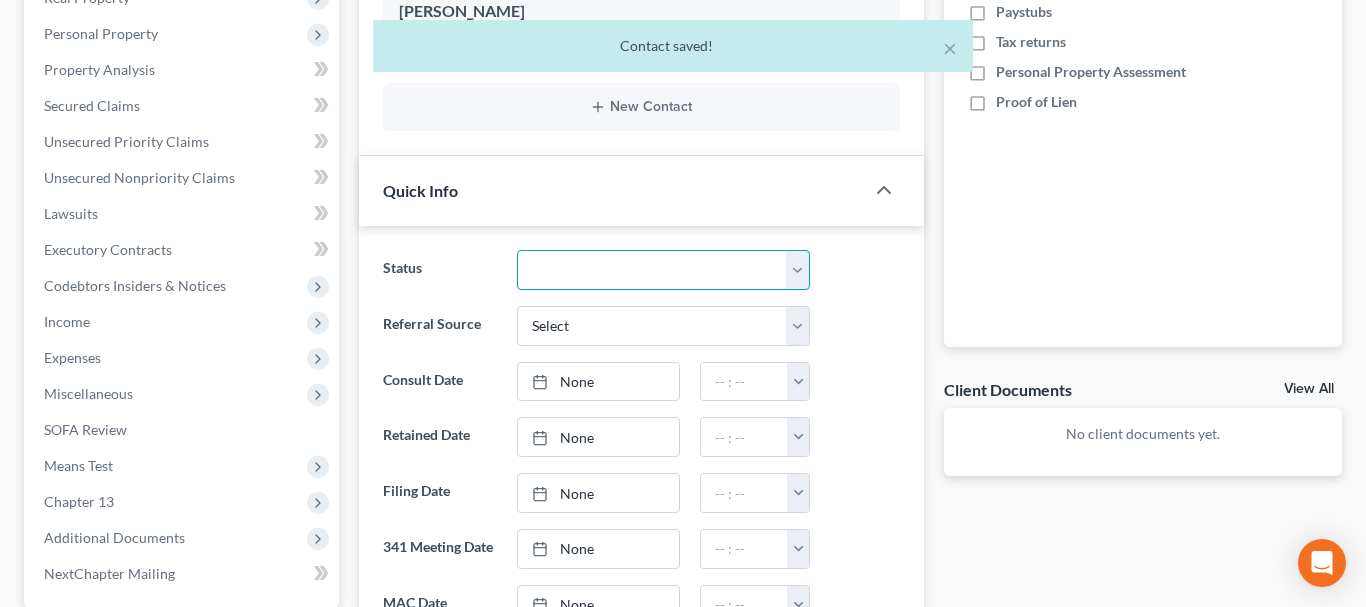click on "Awaiting 341 Chapter 7 - Attended Meeting Confirmed Discharged Dismissed New Consult Not Retained Rejected Retained Unconfirmed Withdrawn as Counsel" at bounding box center [663, 270] 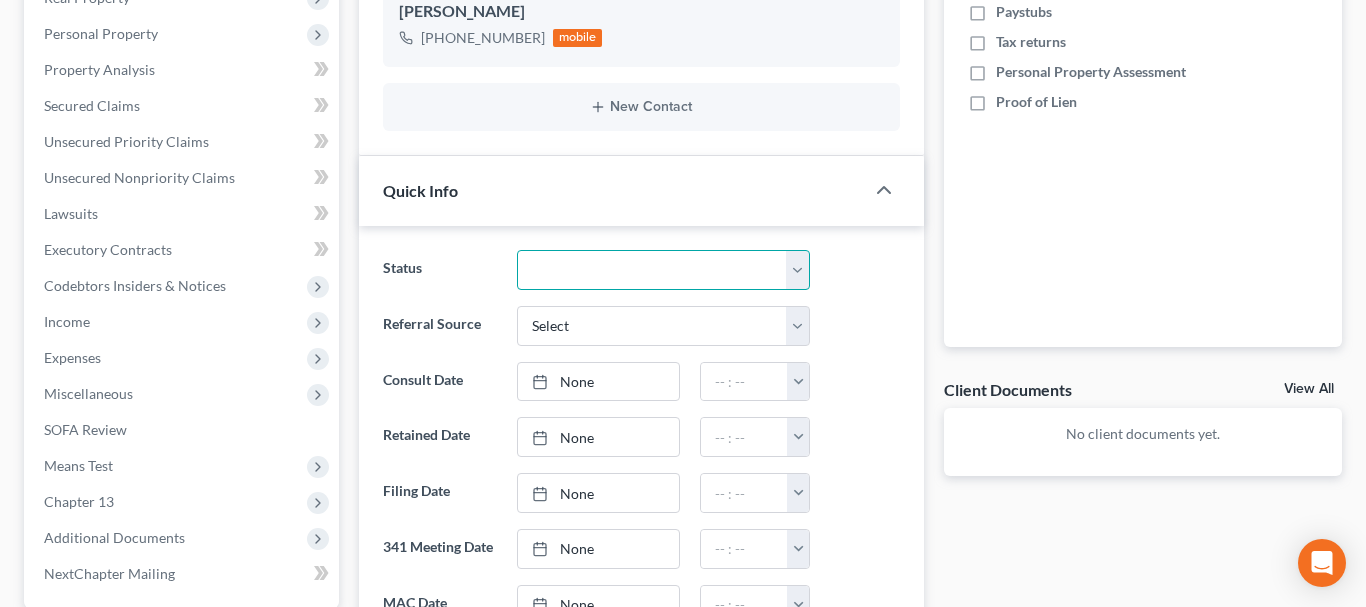 select on "5" 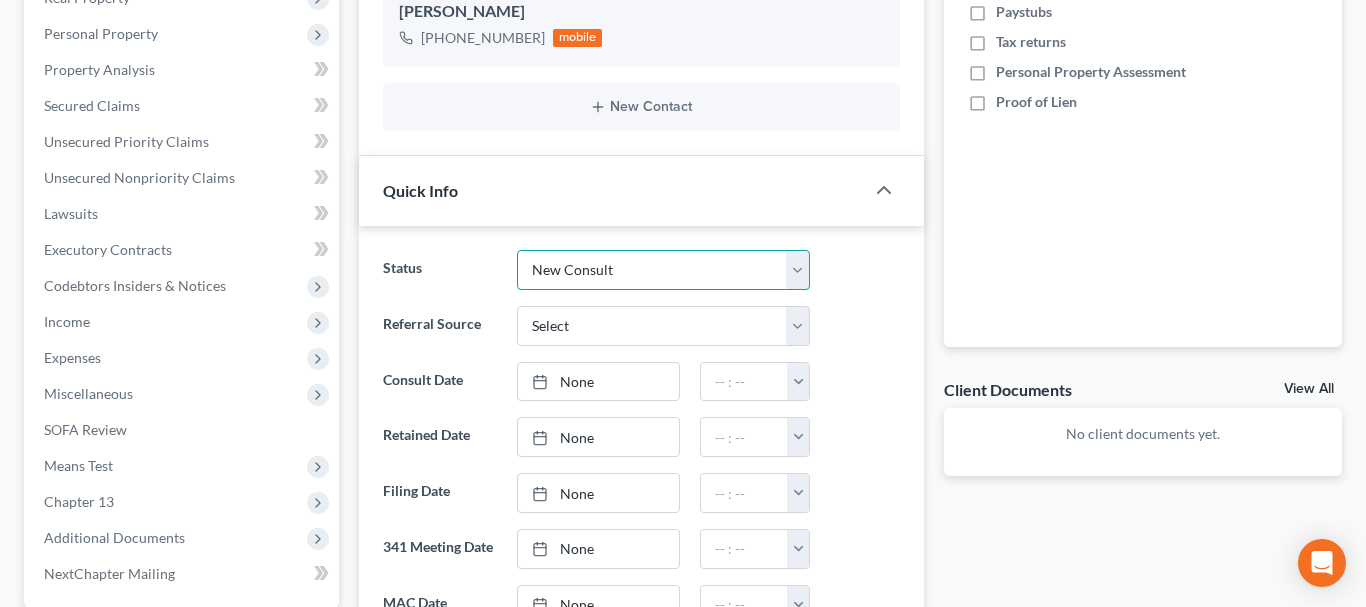 click on "New Consult" at bounding box center [0, 0] 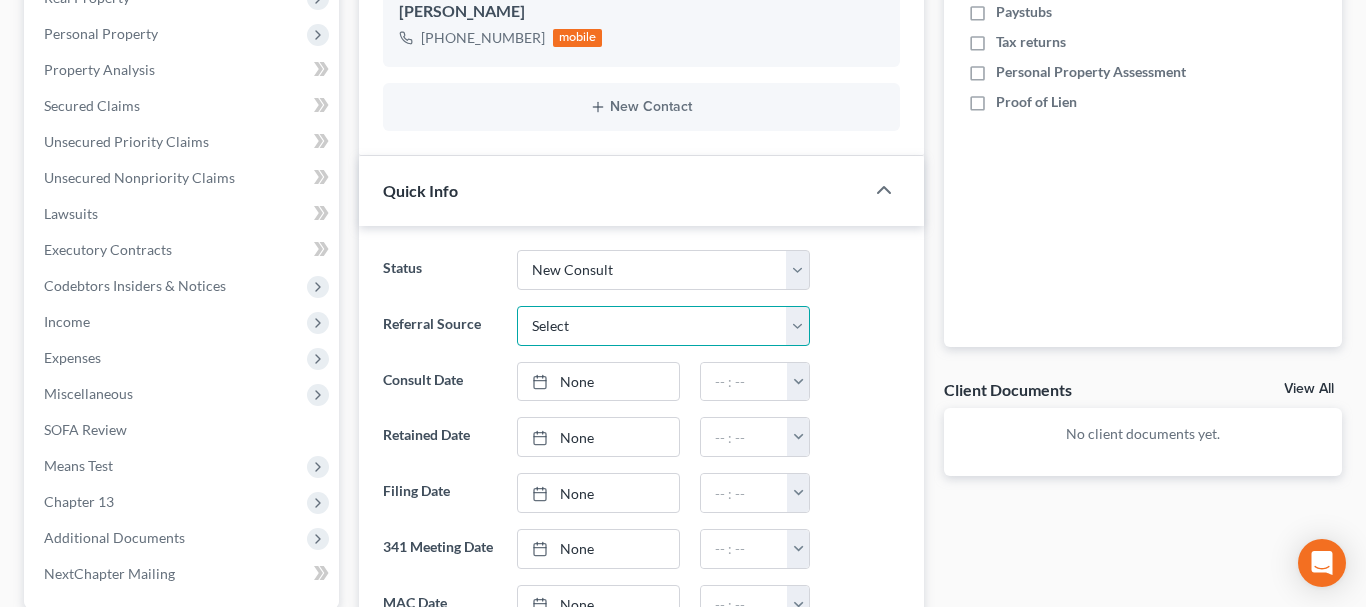 click on "Select Word Of Mouth Previous Clients Direct Mail Website Google Search Modern Attorney Other (specify)" at bounding box center [663, 326] 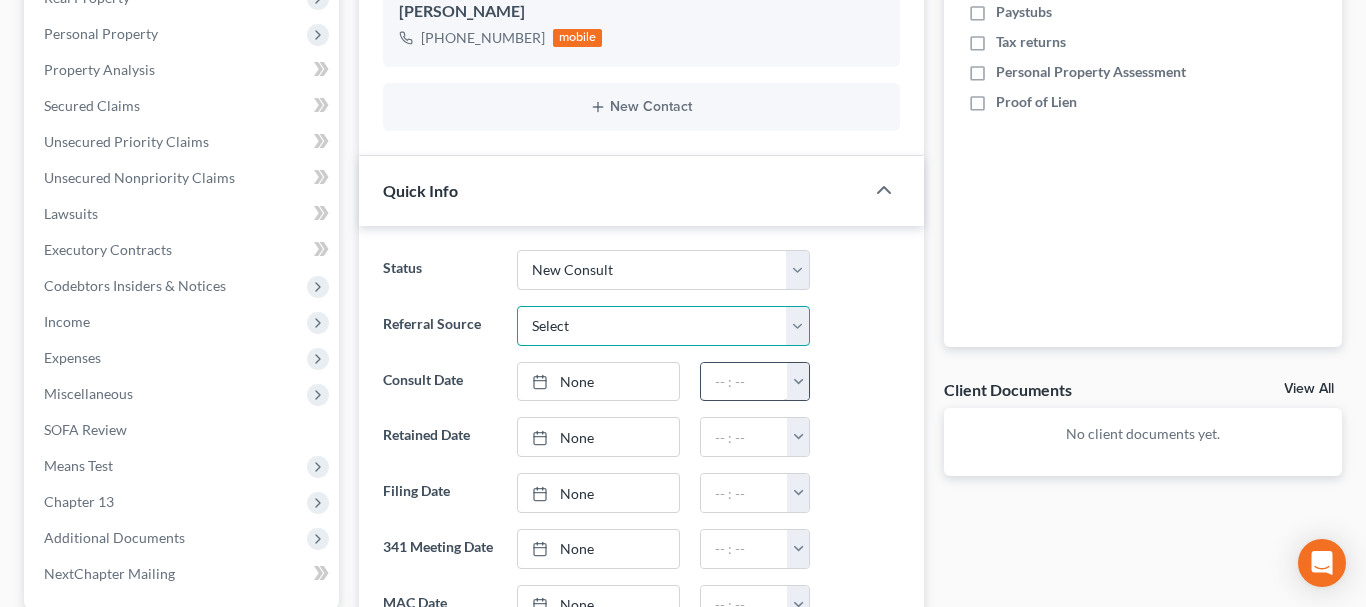 select on "2" 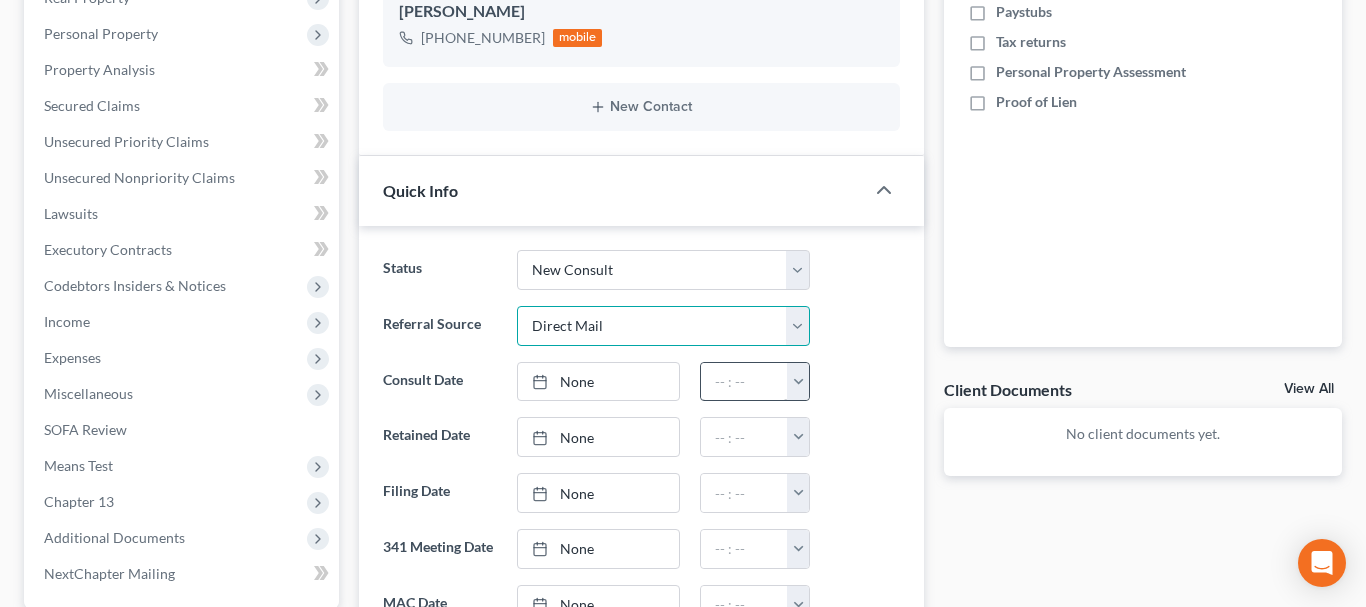 click on "Direct Mail" at bounding box center (0, 0) 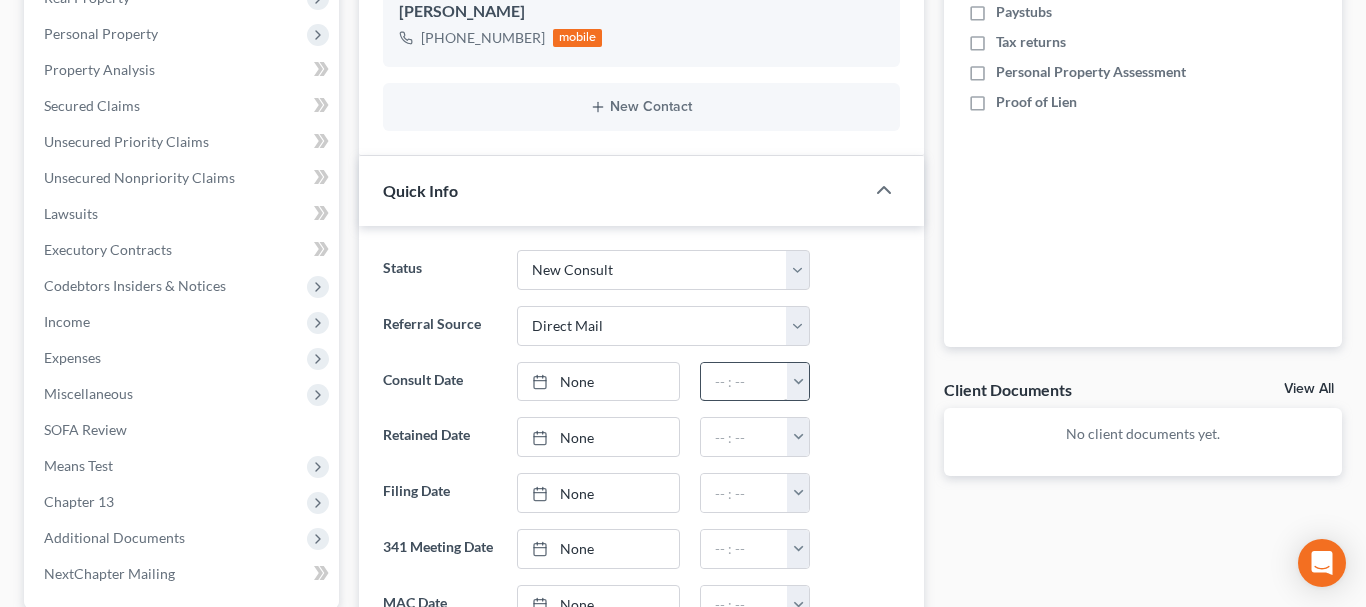 click on "None" at bounding box center [598, 382] 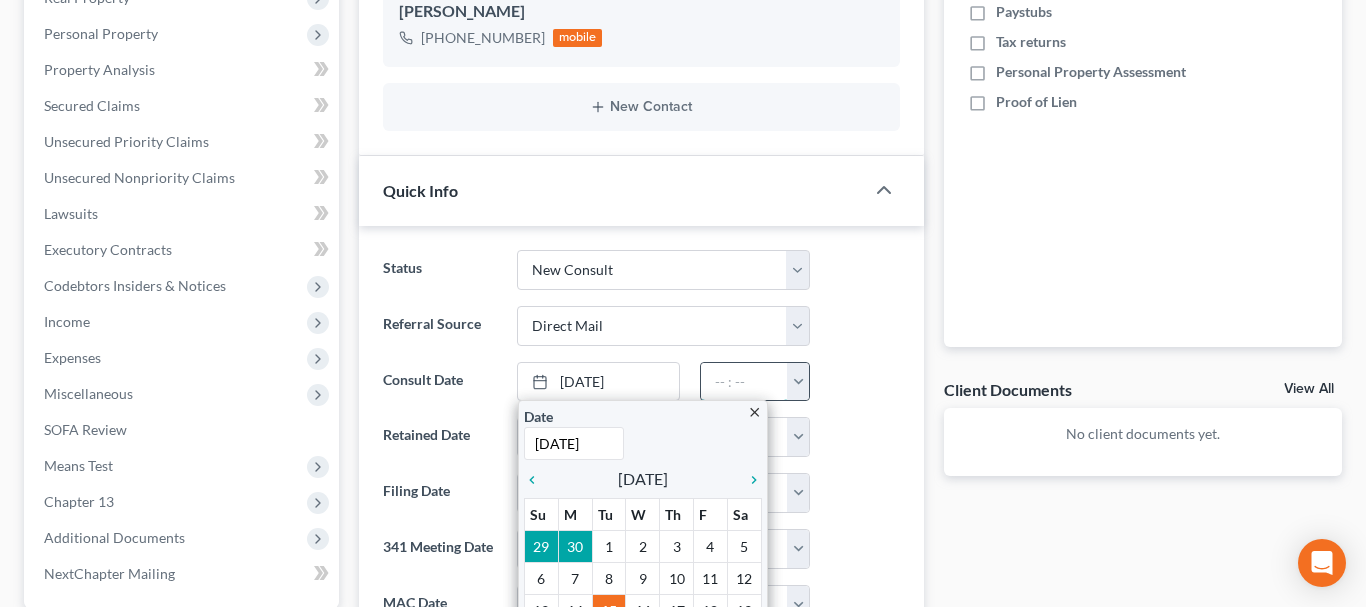 click at bounding box center (745, 382) 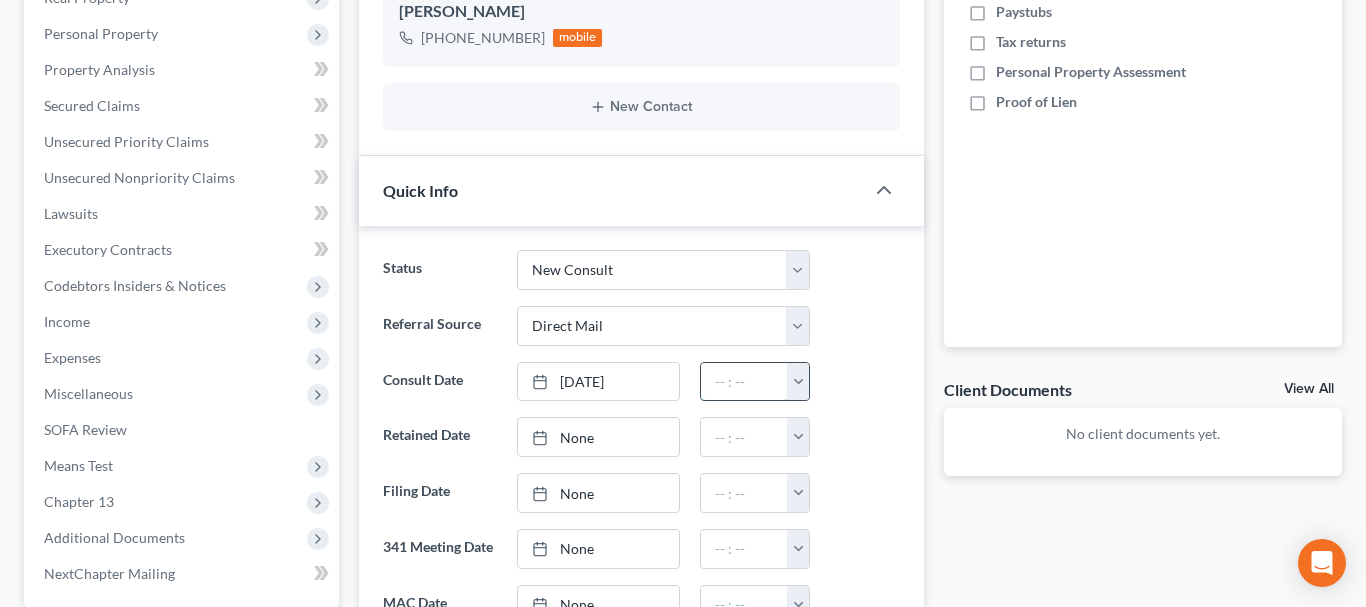 click at bounding box center [745, 382] 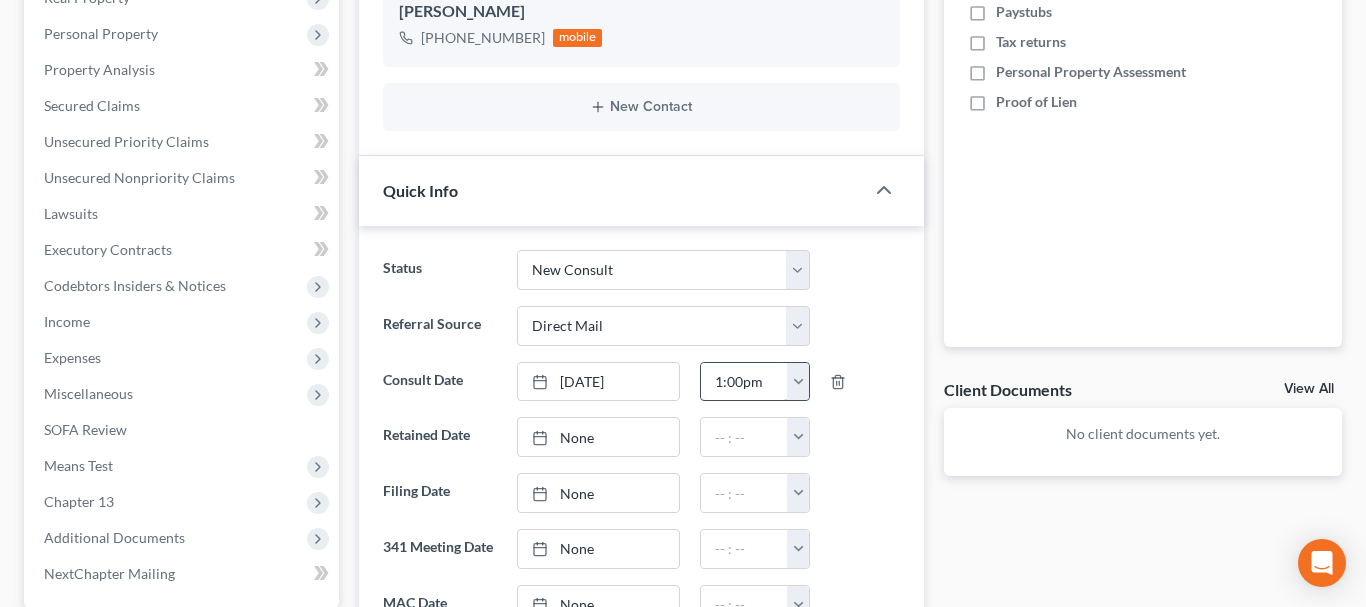type on "1:00pm" 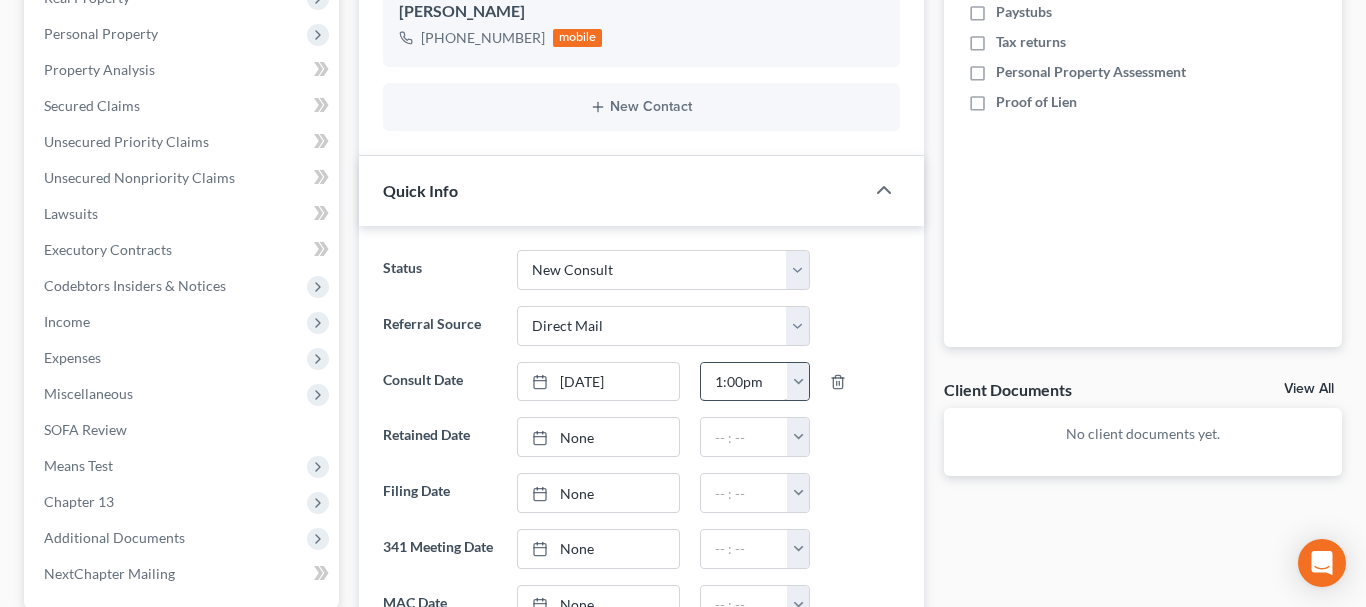 type 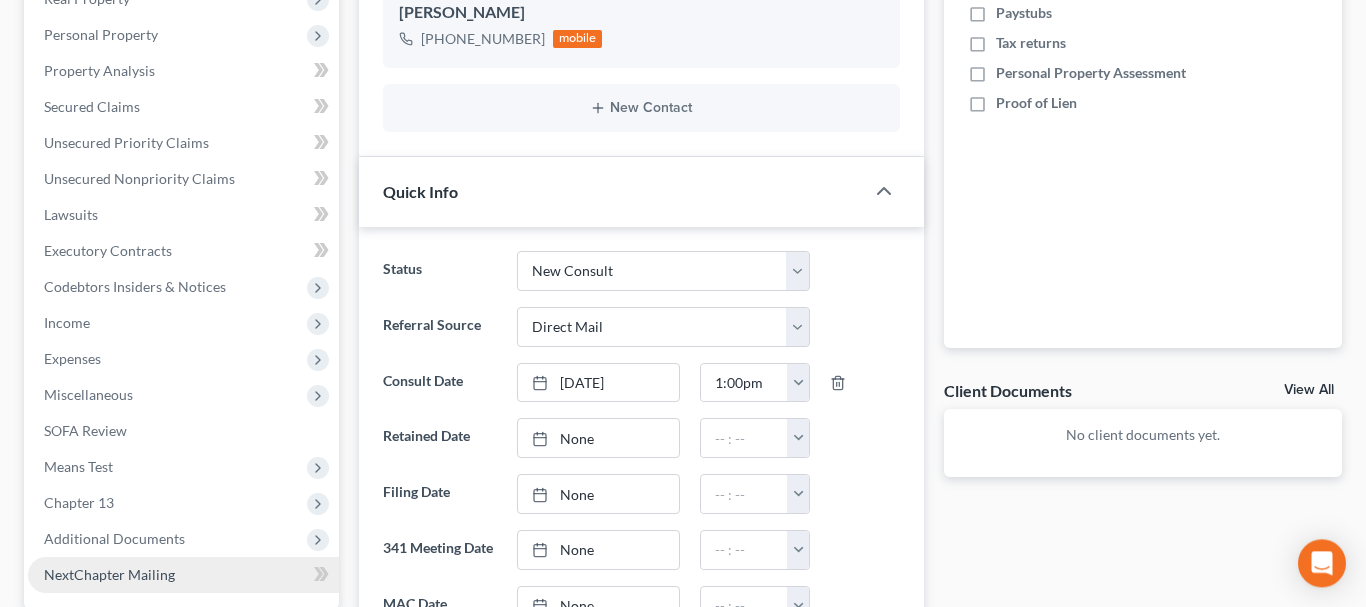 scroll, scrollTop: 612, scrollLeft: 0, axis: vertical 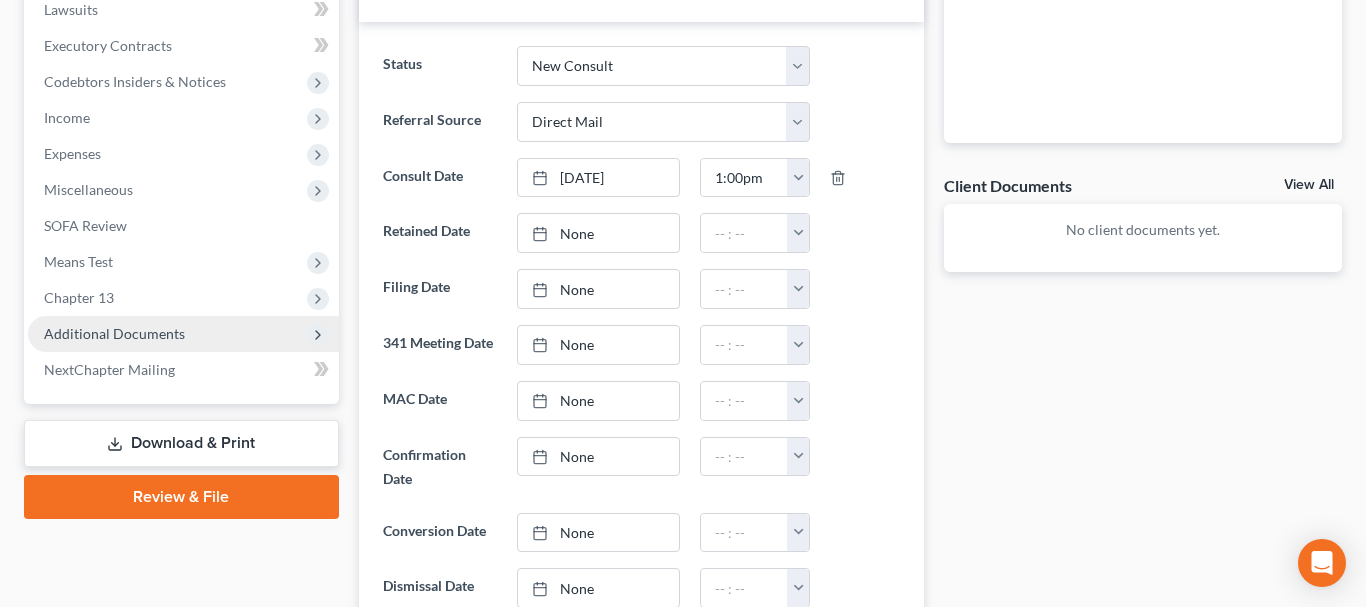 click on "Additional Documents" at bounding box center (183, 334) 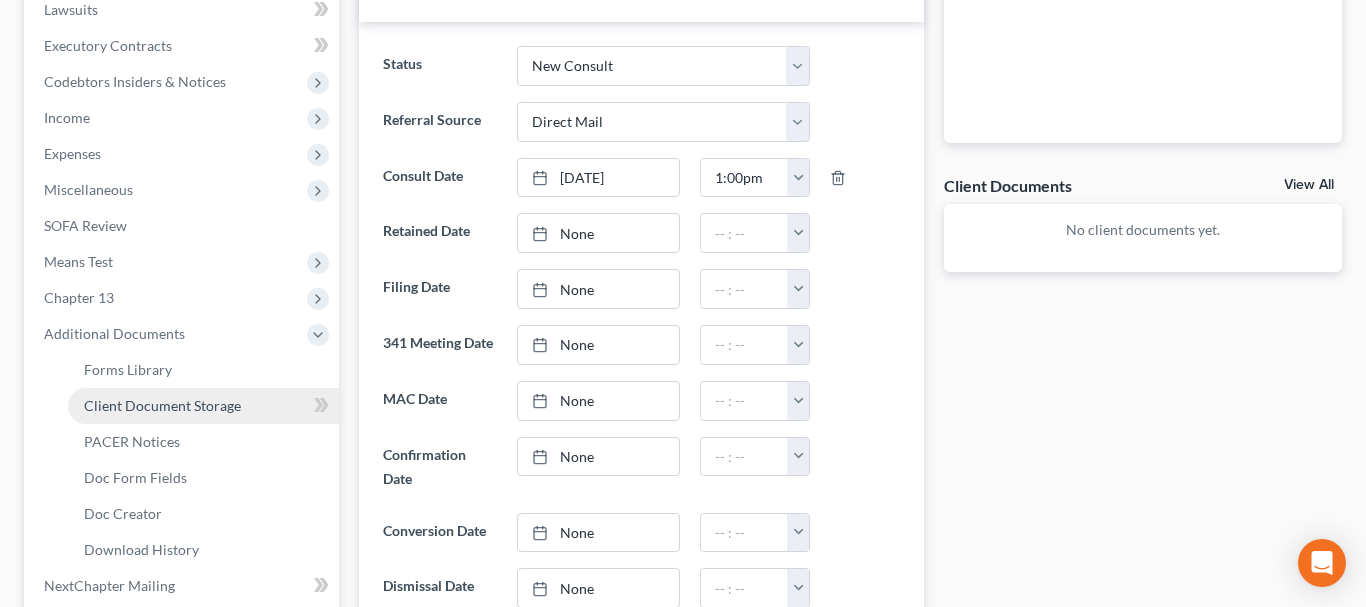 click on "Client Document Storage" at bounding box center [162, 405] 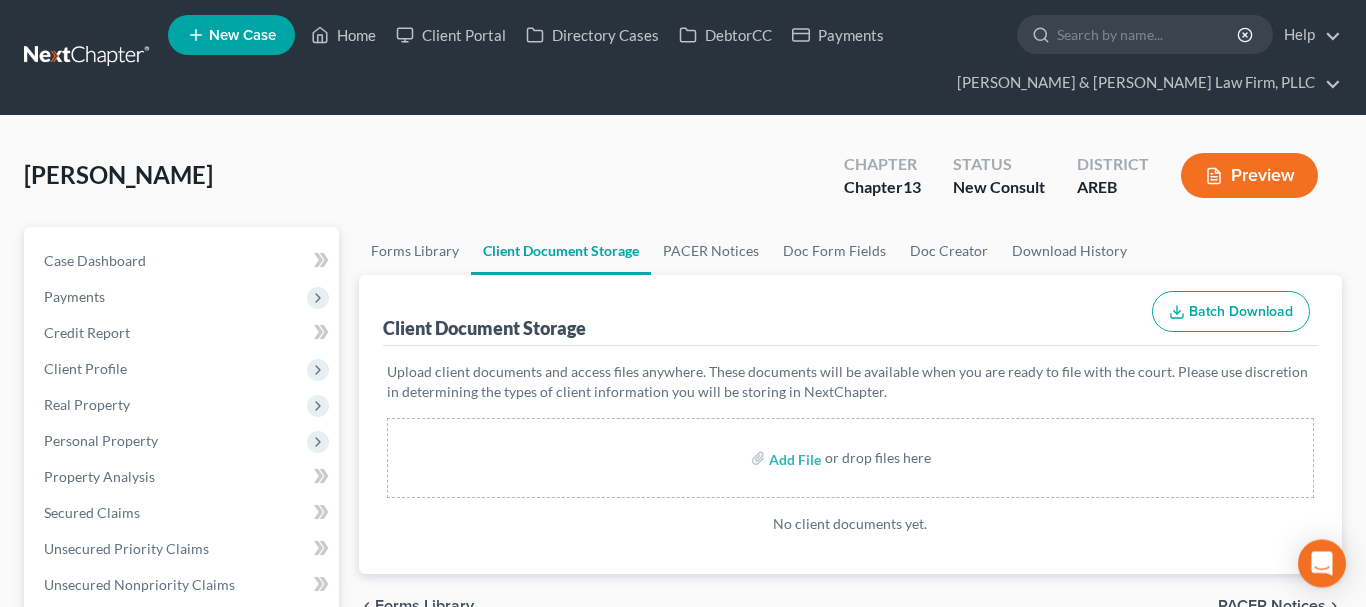 scroll, scrollTop: 0, scrollLeft: 0, axis: both 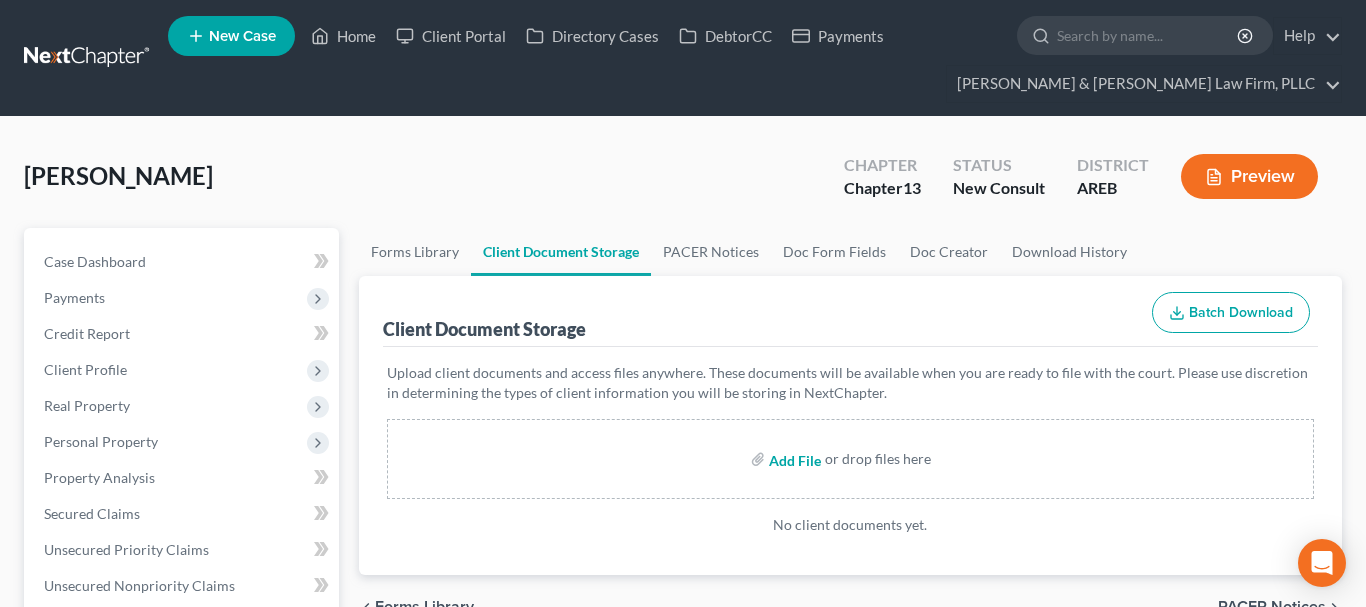 click at bounding box center [793, 459] 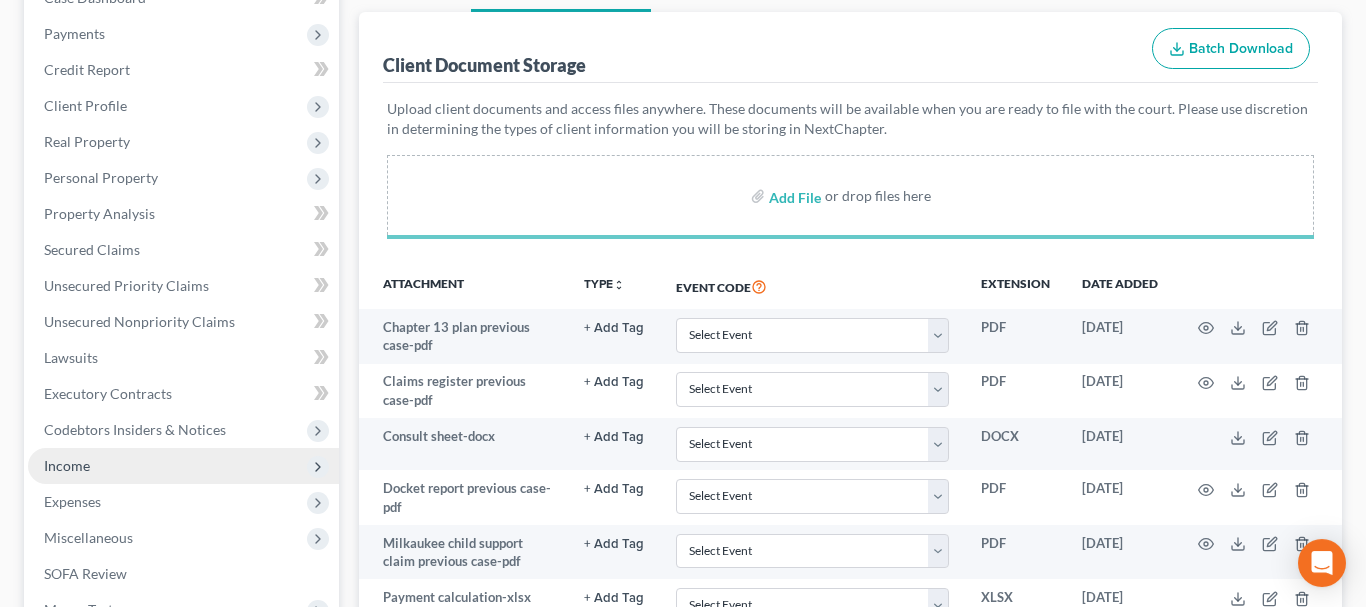 scroll, scrollTop: 204, scrollLeft: 0, axis: vertical 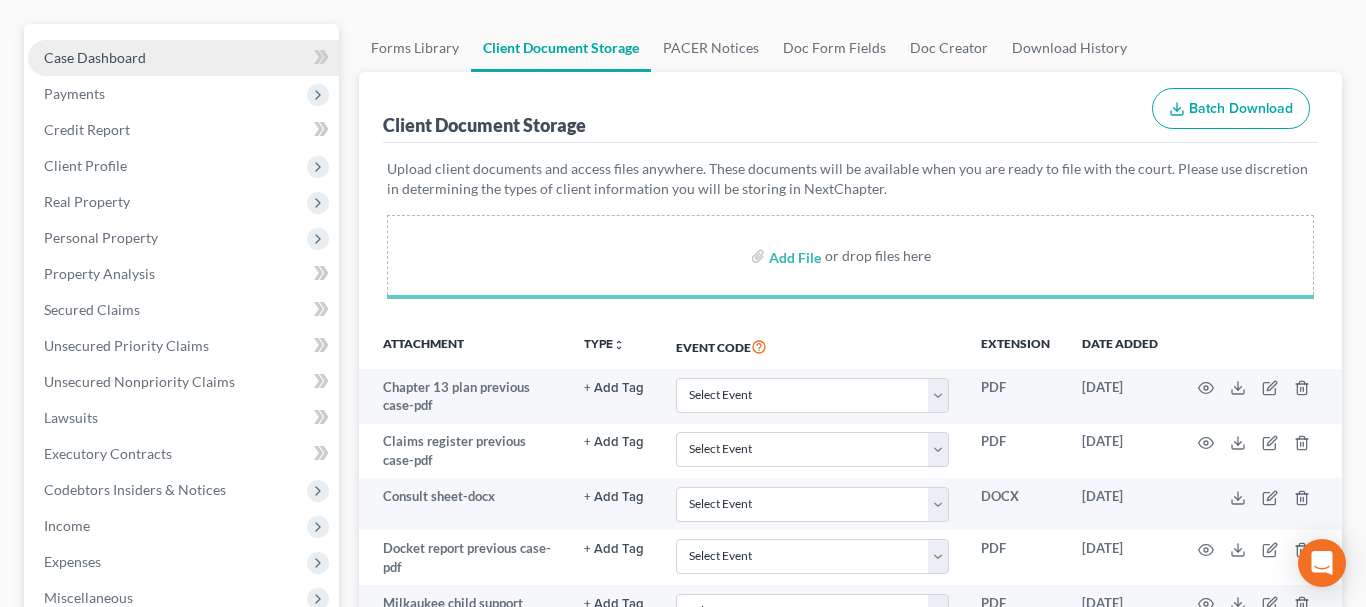 click on "Case Dashboard" at bounding box center [183, 58] 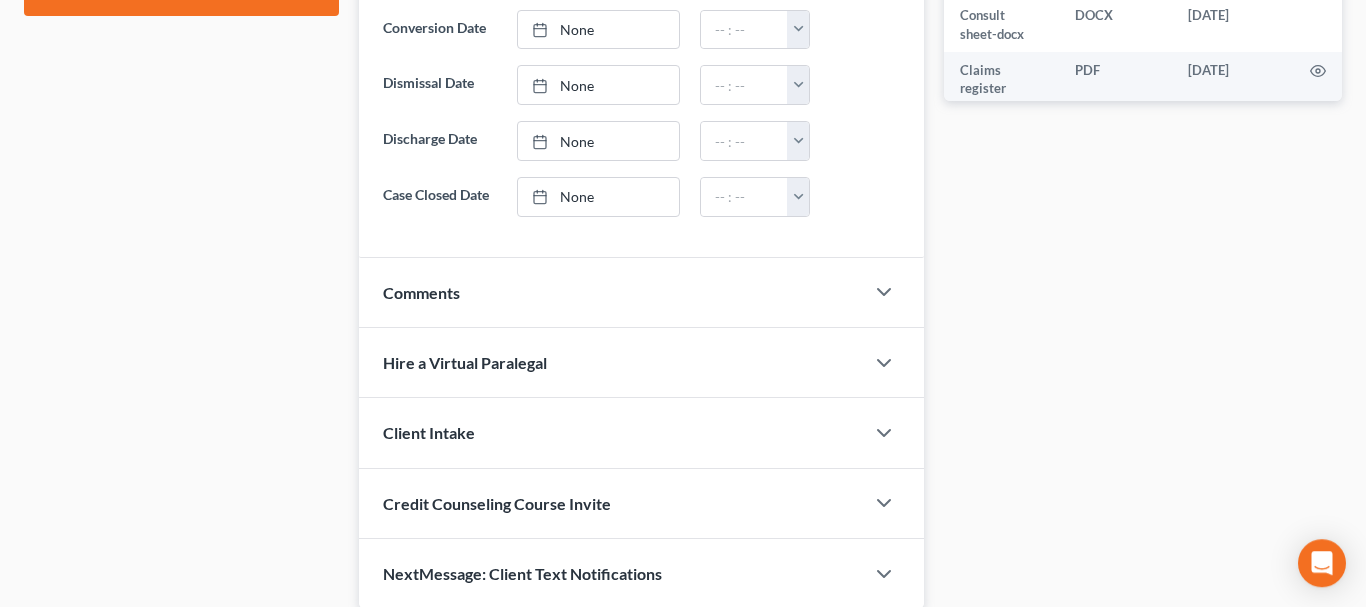 scroll, scrollTop: 1193, scrollLeft: 0, axis: vertical 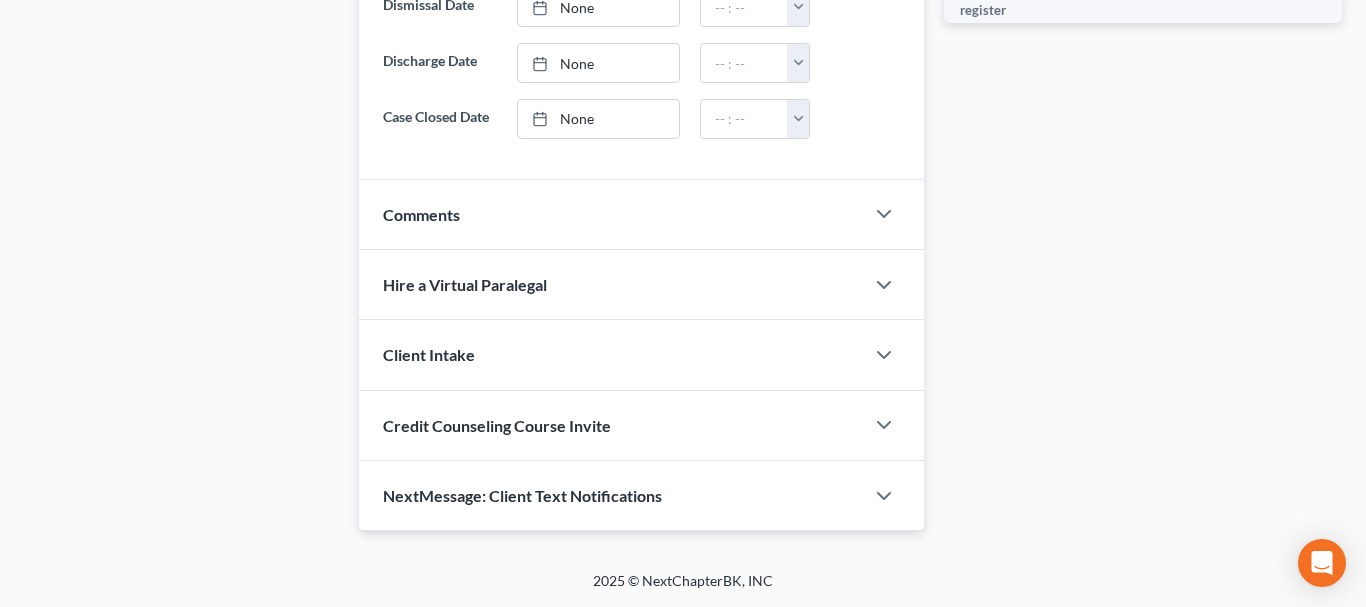 drag, startPoint x: 481, startPoint y: 211, endPoint x: 497, endPoint y: 286, distance: 76.687675 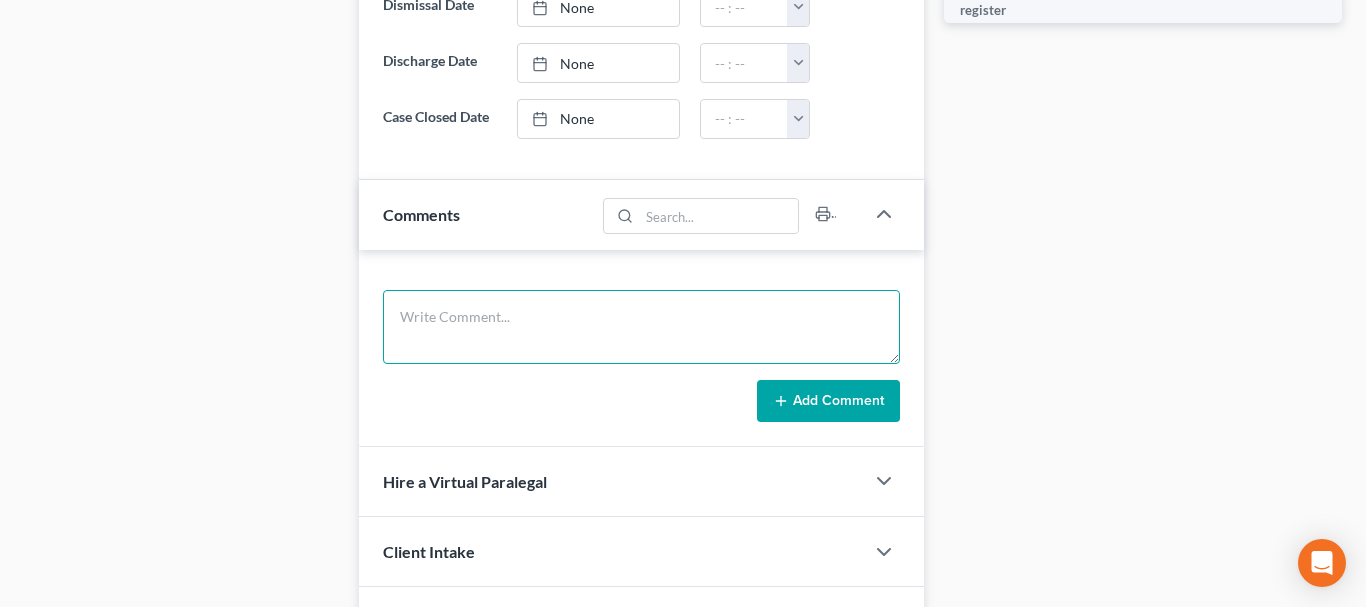 click at bounding box center (641, 327) 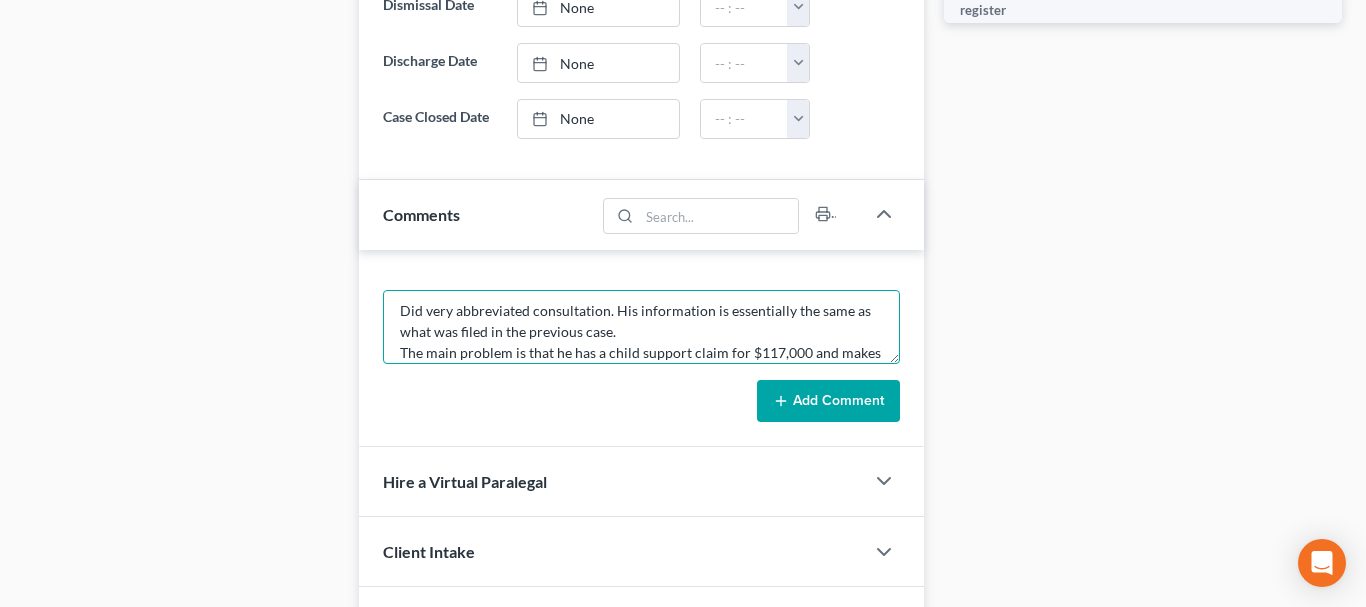 scroll, scrollTop: 25, scrollLeft: 0, axis: vertical 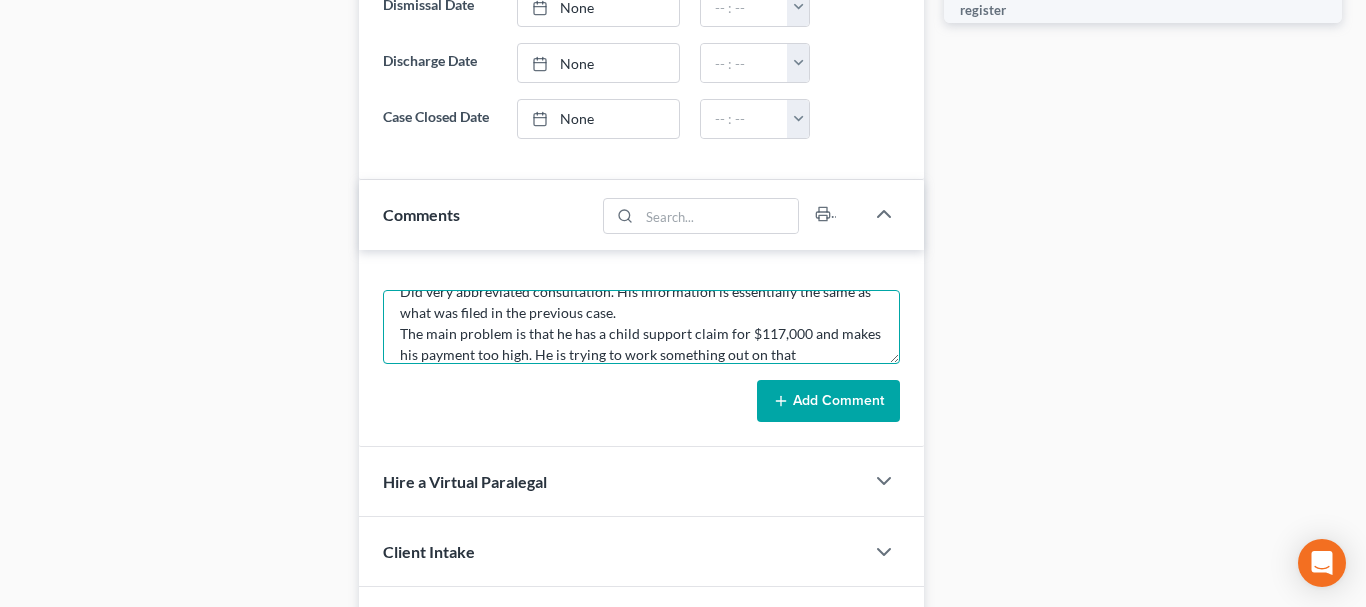 click on "Did very abbreviated consultation. His information is essentially the same as what was filed in the previous case.
The main problem is that he has a child support claim for $117,000 and makes his payment too high. He is trying to work something out on that" at bounding box center [641, 327] 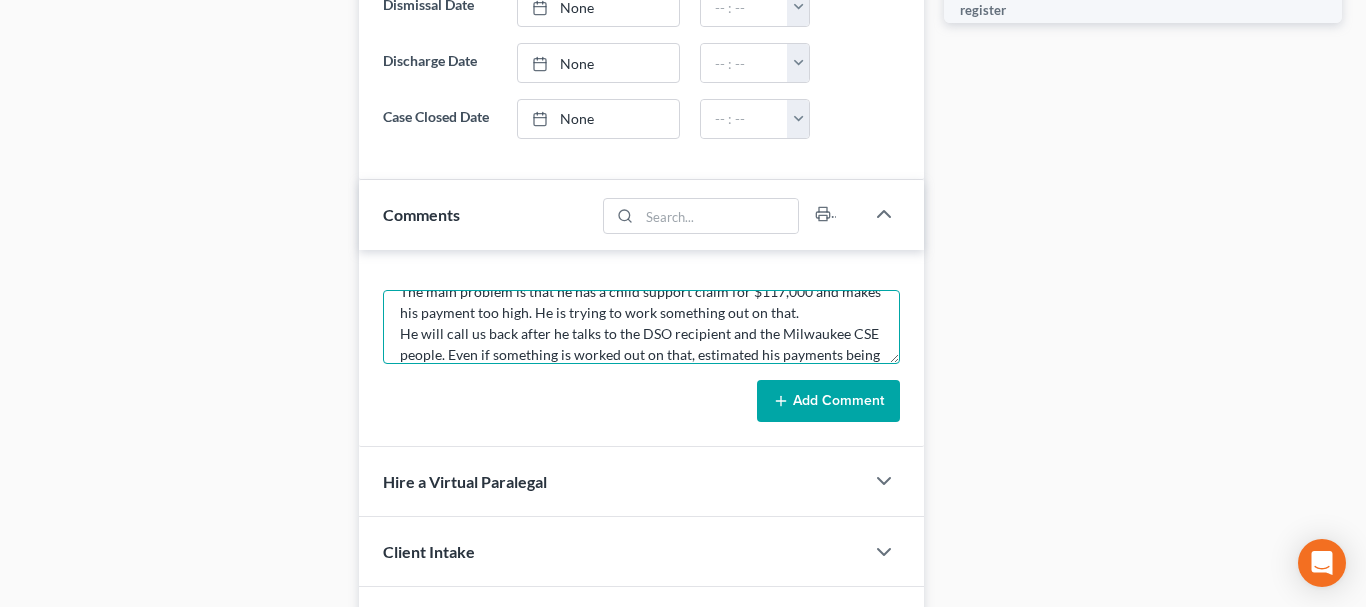 scroll, scrollTop: 88, scrollLeft: 0, axis: vertical 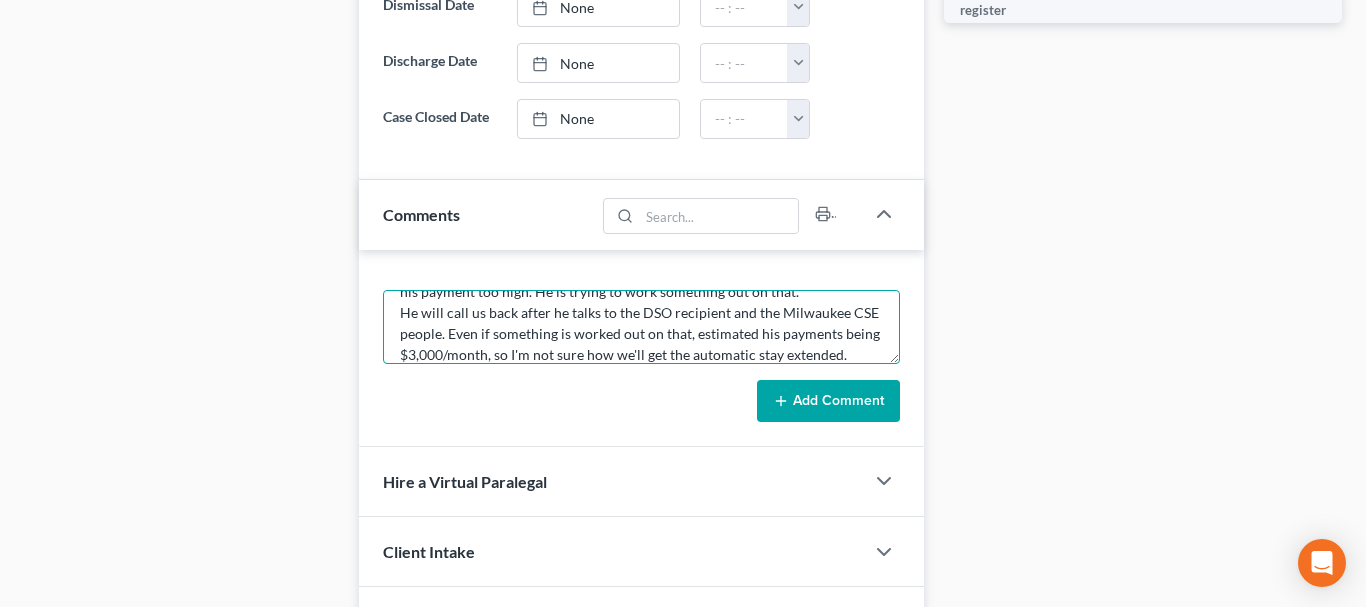type on "Did very abbreviated consultation. His information is essentially the same as what was filed in the previous case.
The main problem is that he has a child support claim for $117,000 and makes his payment too high. He is trying to work something out on that.
He will call us back after he talks to the DSO recipient and the Milwaukee CSE people. Even if something is worked out on that, estimated his payments being $3,000/month, so I'm not sure how we'll get the automatic stay extended." 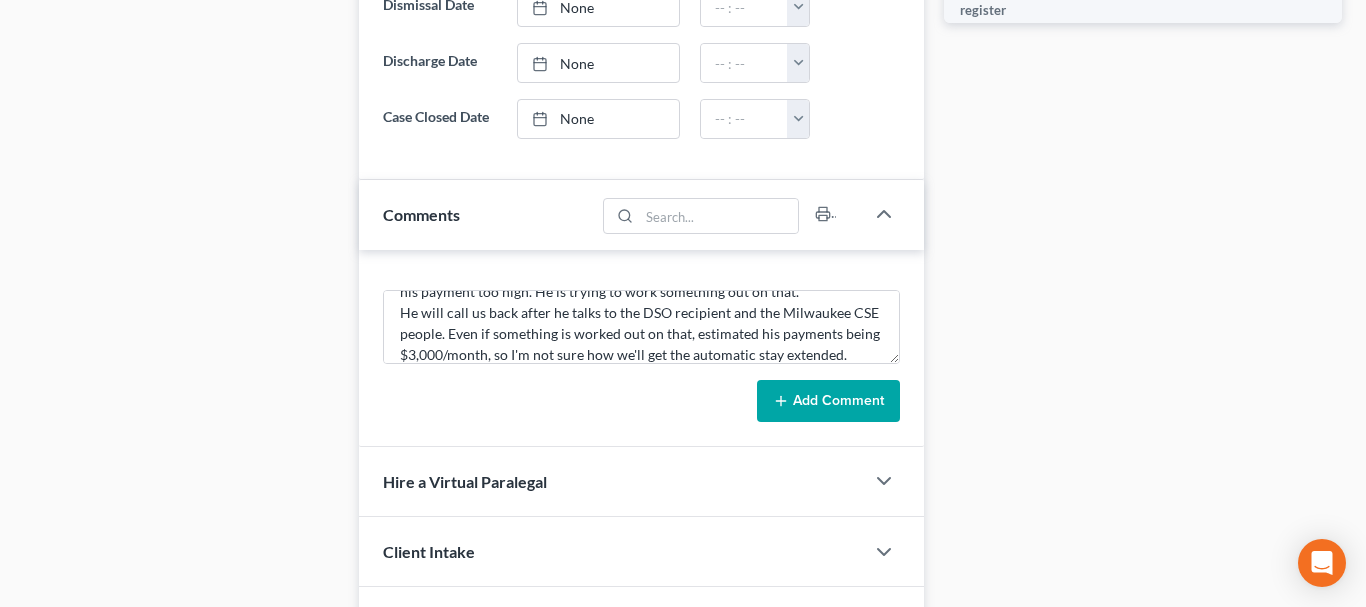 click on "Add Comment" at bounding box center [828, 401] 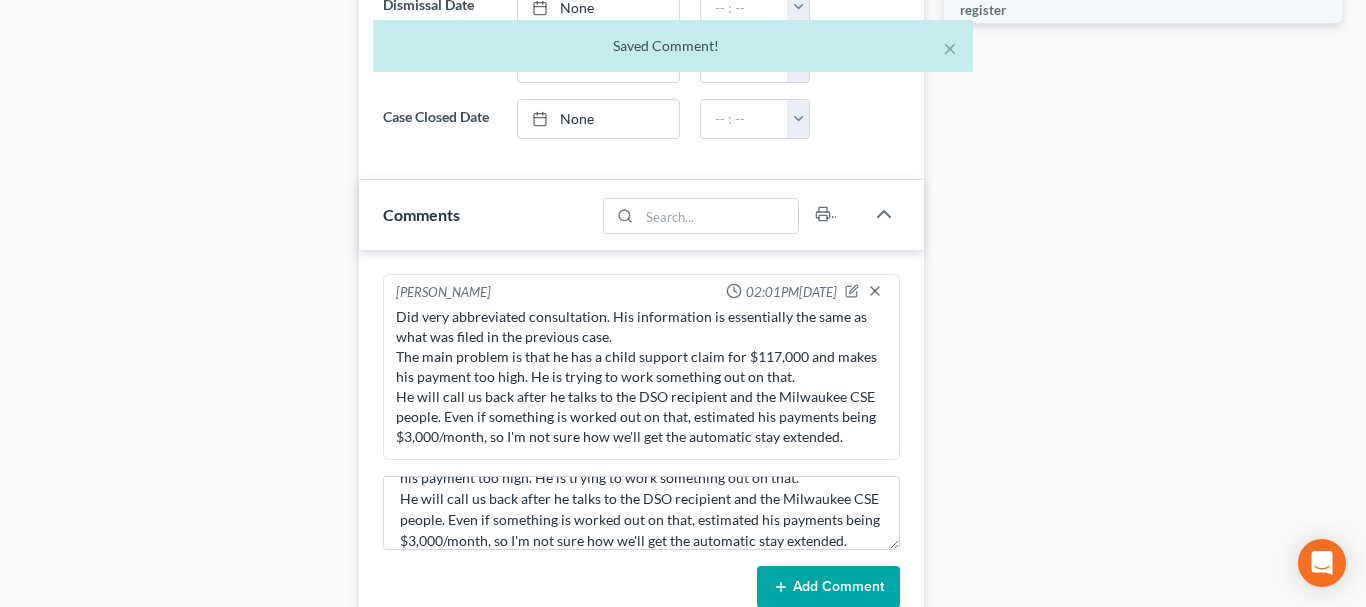 type 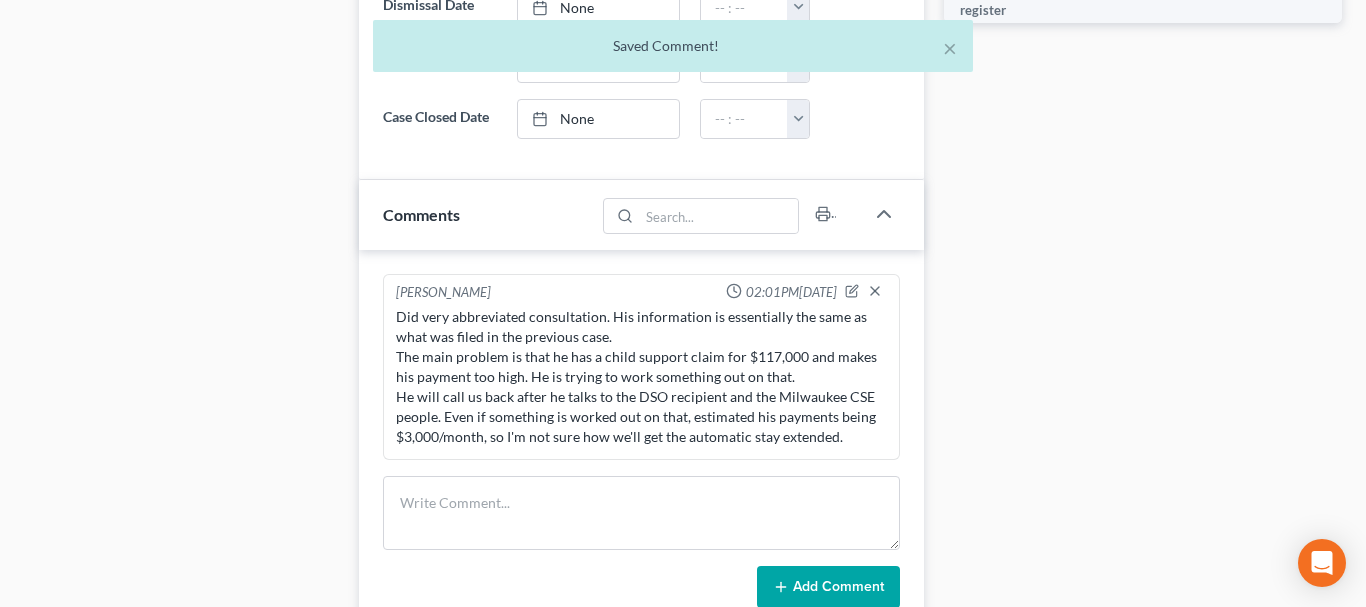 scroll, scrollTop: 0, scrollLeft: 0, axis: both 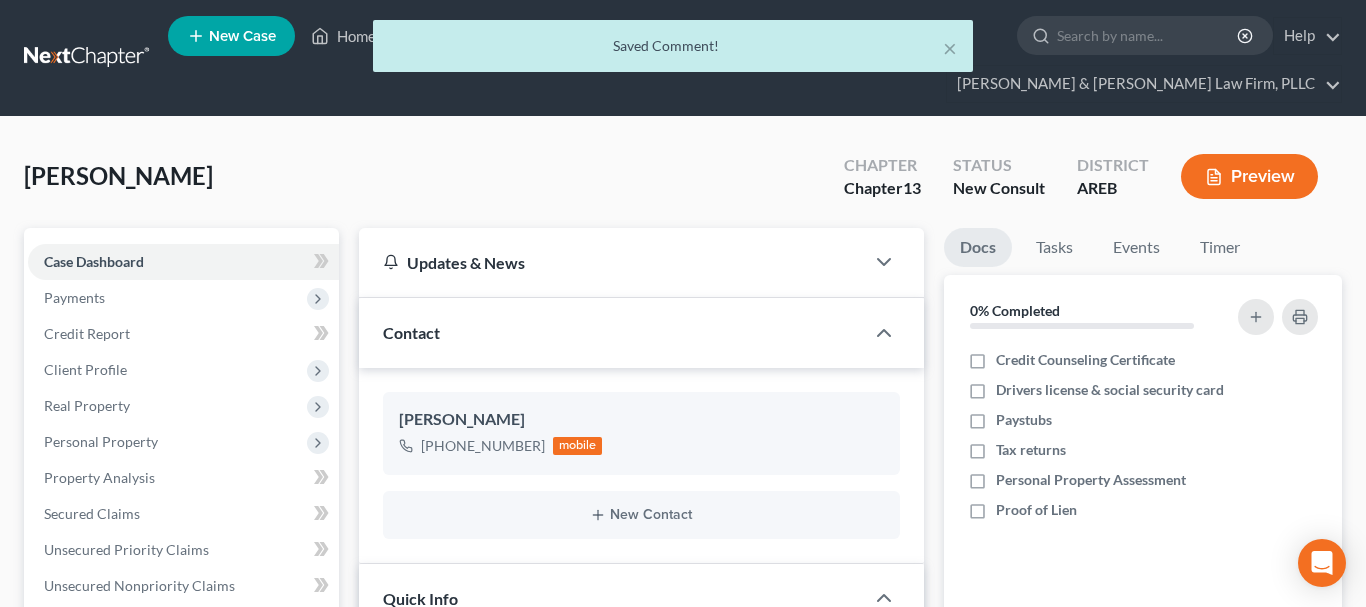 drag, startPoint x: 522, startPoint y: 193, endPoint x: 512, endPoint y: 188, distance: 11.18034 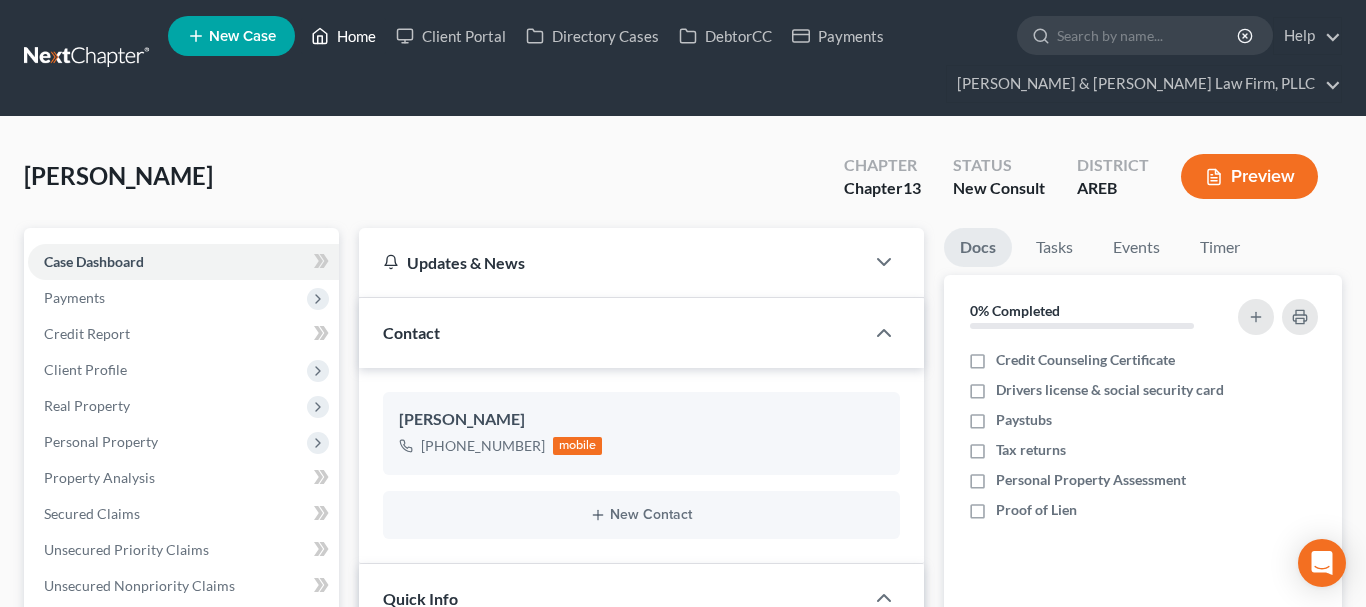 click on "Home" at bounding box center (343, 36) 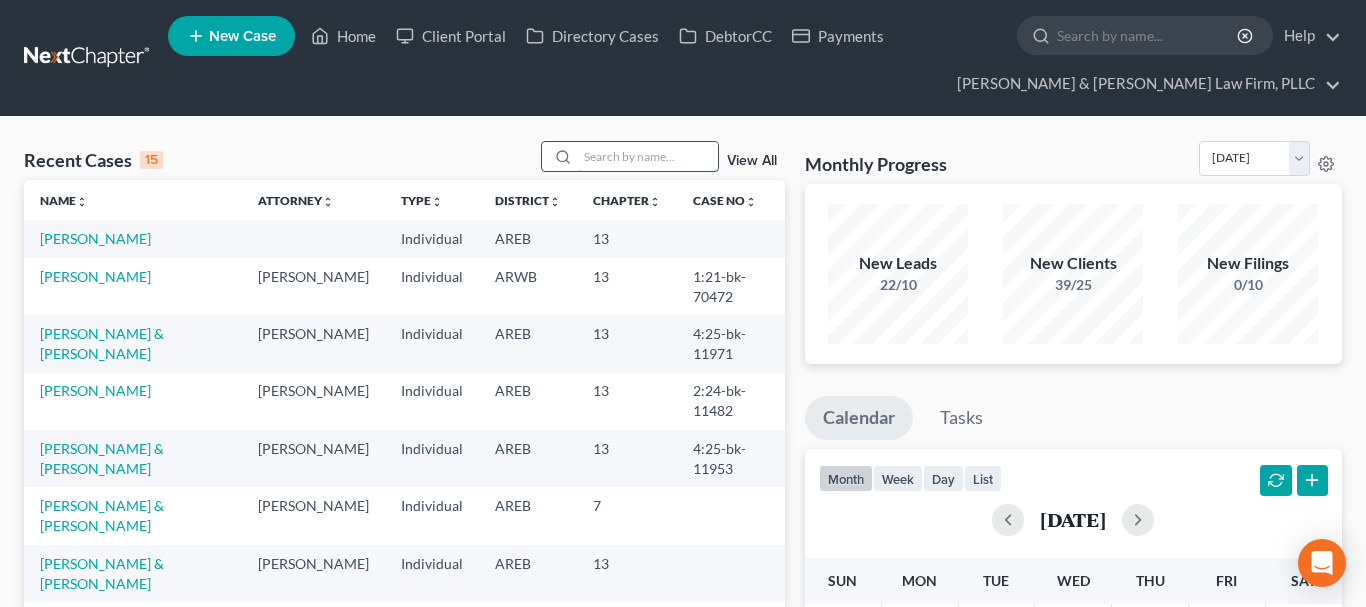 click at bounding box center (648, 156) 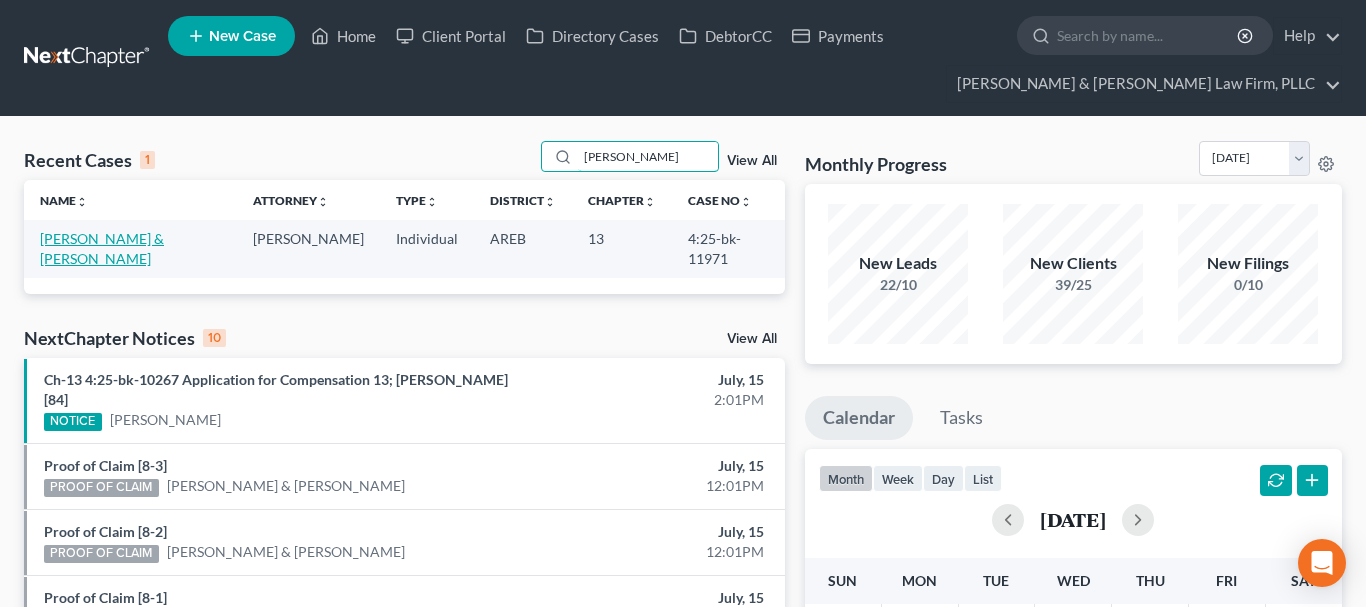 type on "[PERSON_NAME]" 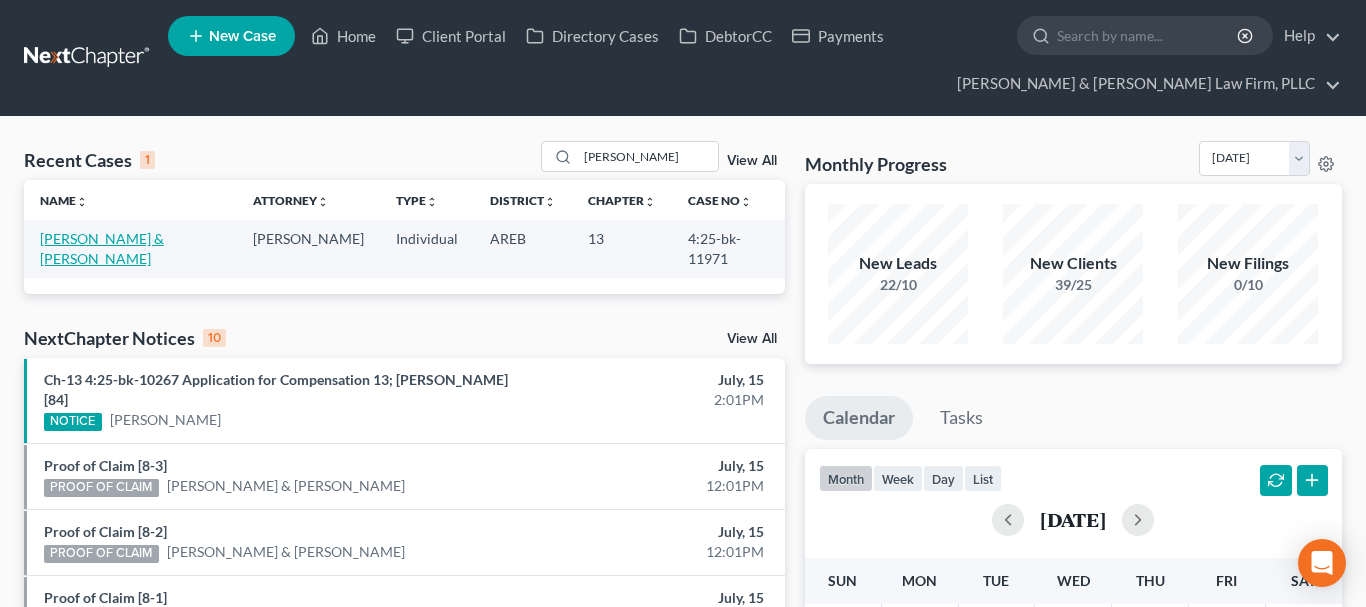 click on "[PERSON_NAME] & [PERSON_NAME]" at bounding box center [102, 248] 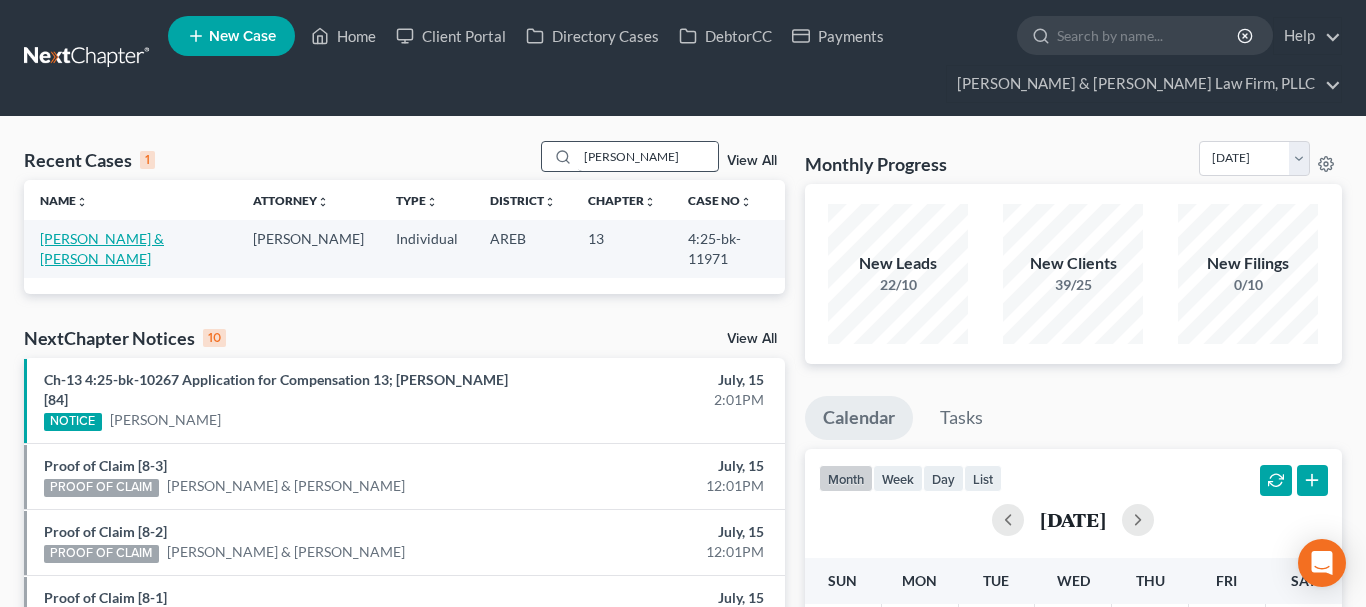 select on "2" 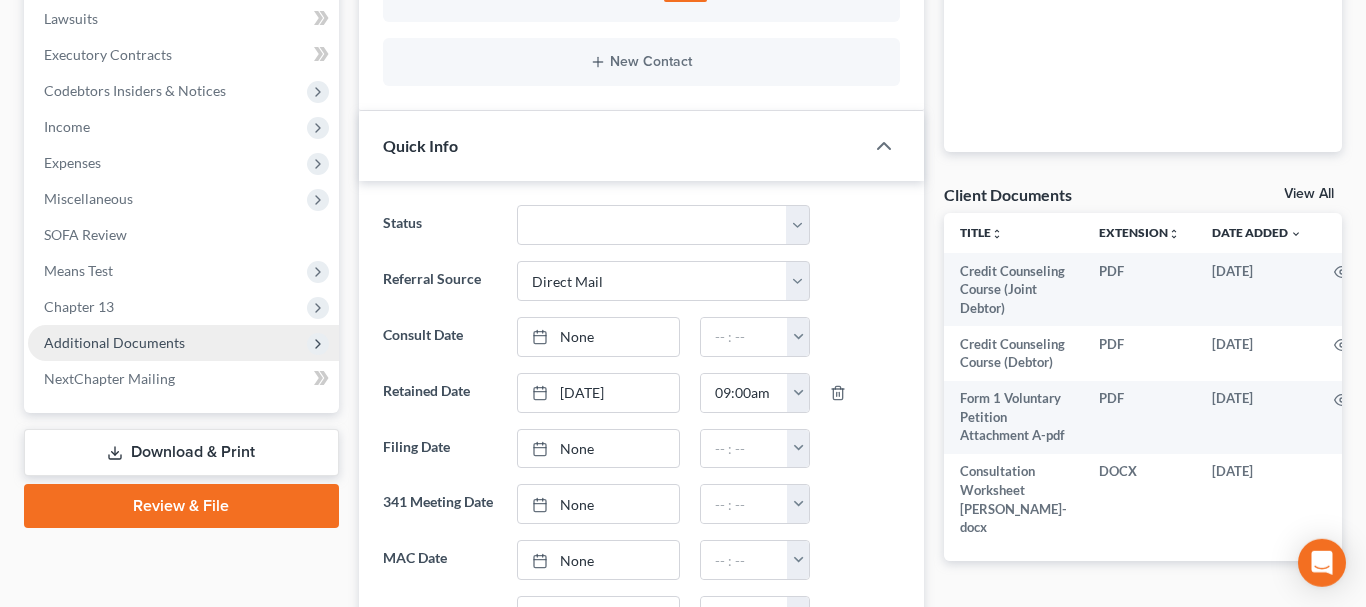 scroll, scrollTop: 612, scrollLeft: 0, axis: vertical 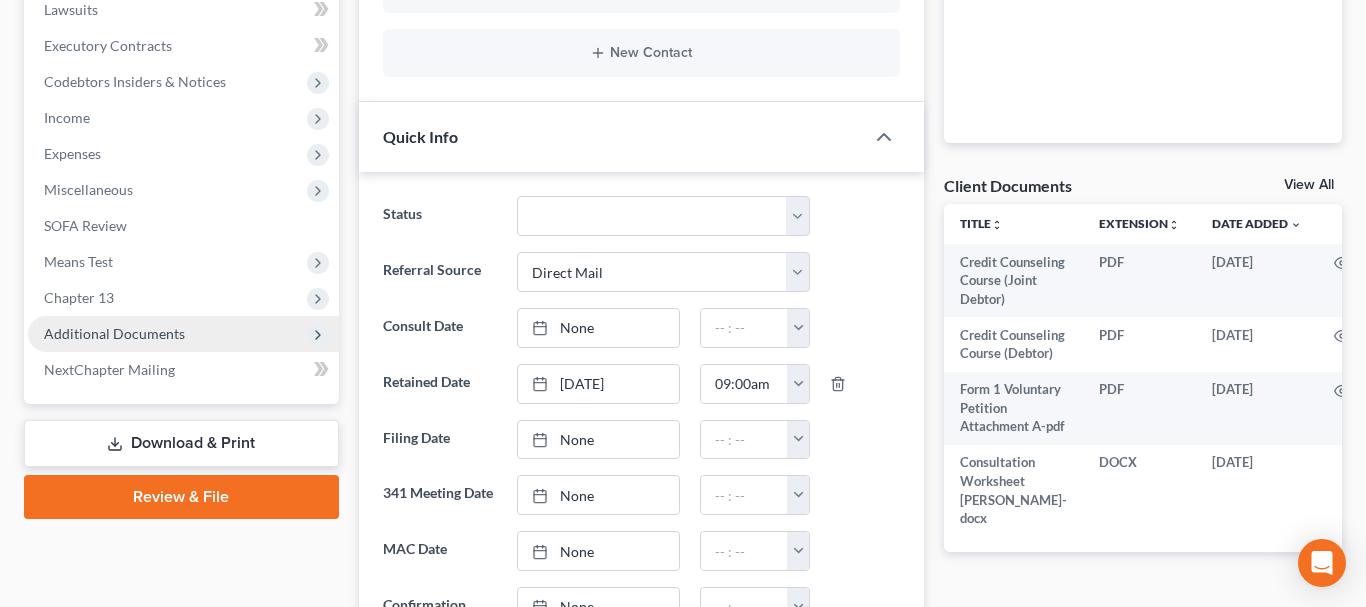click on "Additional Documents" at bounding box center [183, 334] 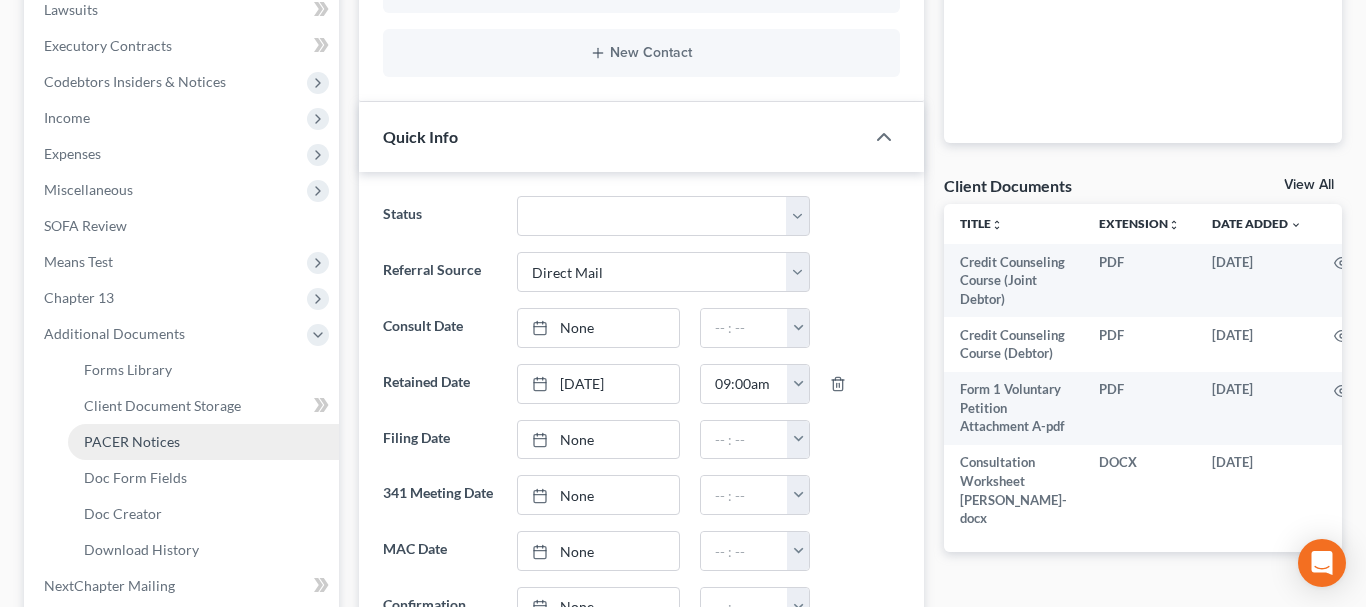 click on "PACER Notices" at bounding box center [132, 441] 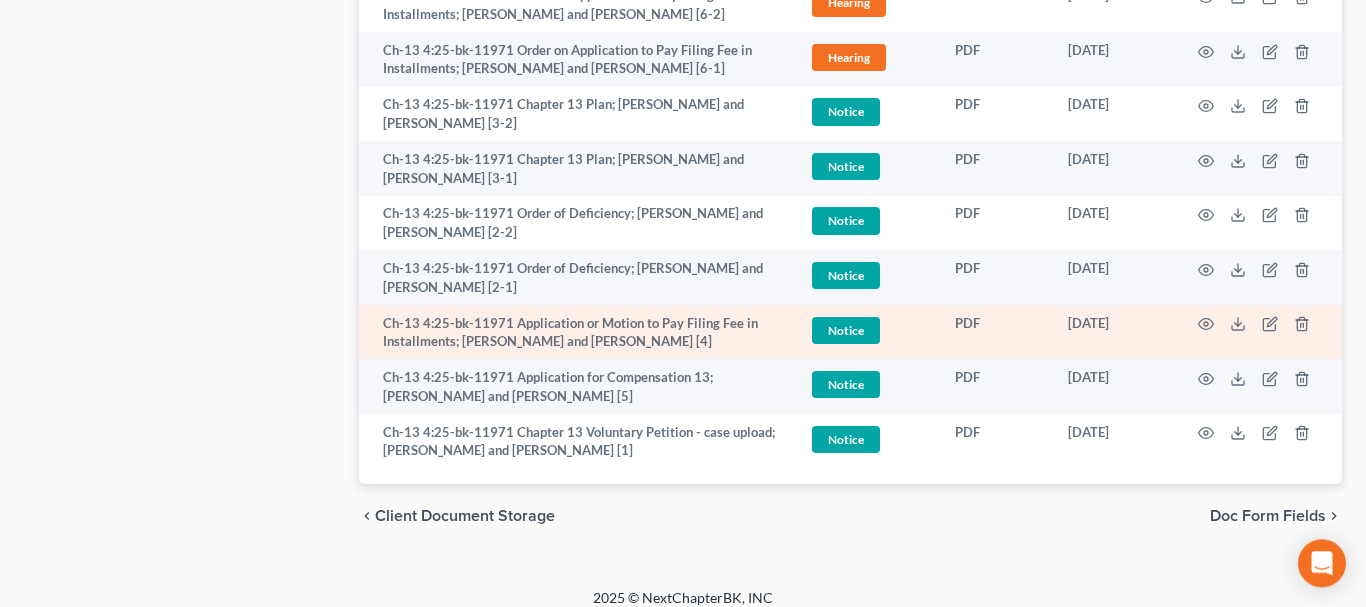 scroll, scrollTop: 1571, scrollLeft: 0, axis: vertical 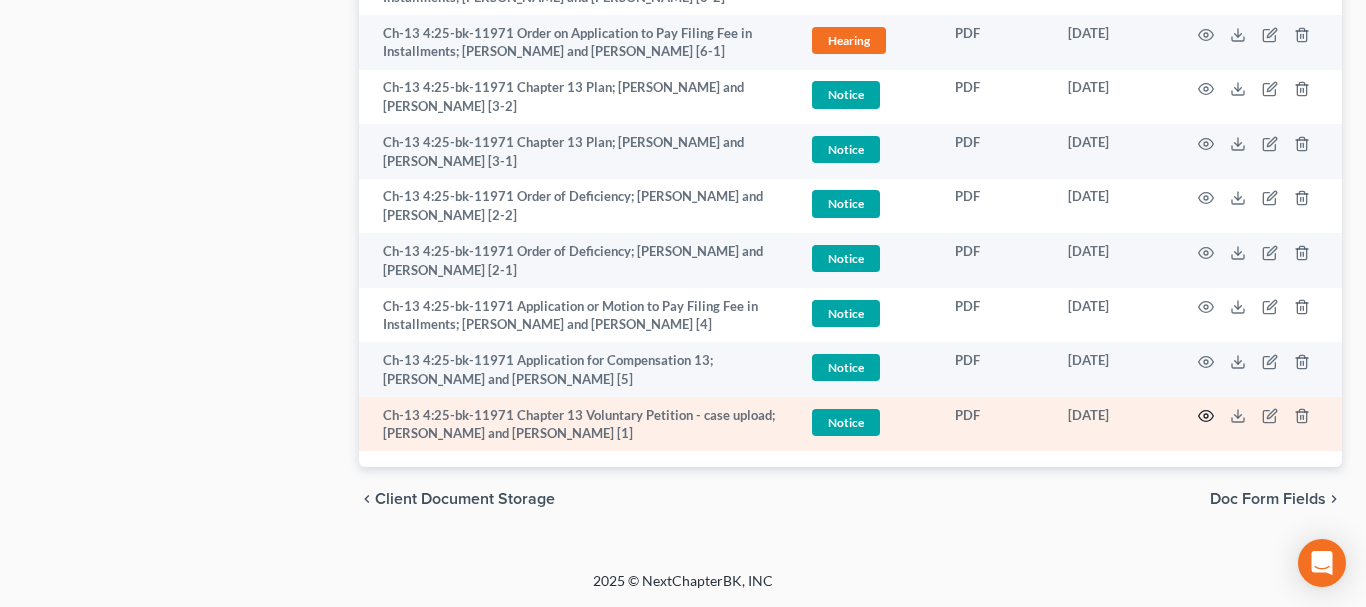 click 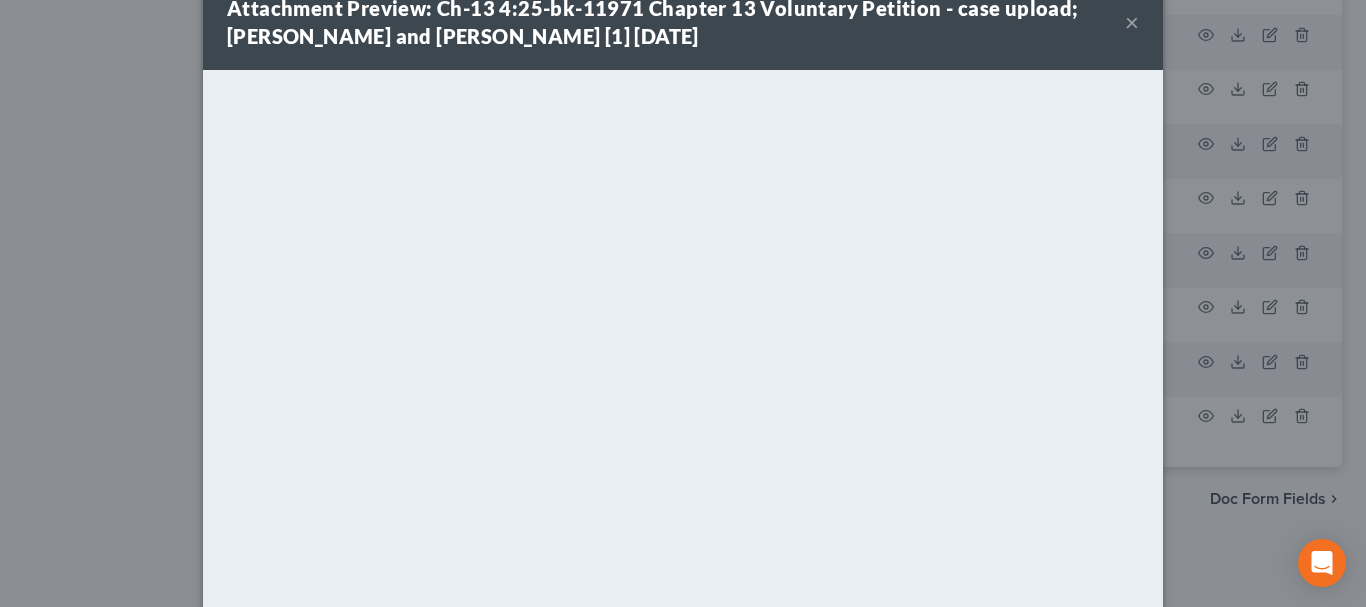 scroll, scrollTop: 257, scrollLeft: 0, axis: vertical 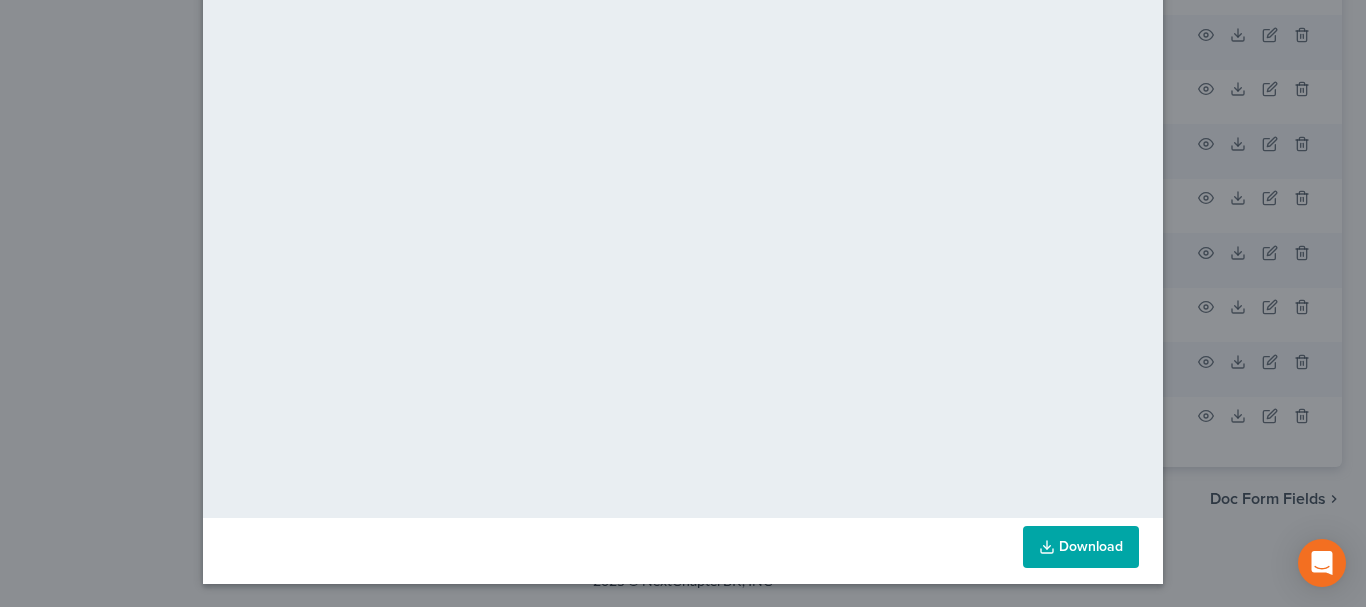 click on "Download" at bounding box center (1081, 547) 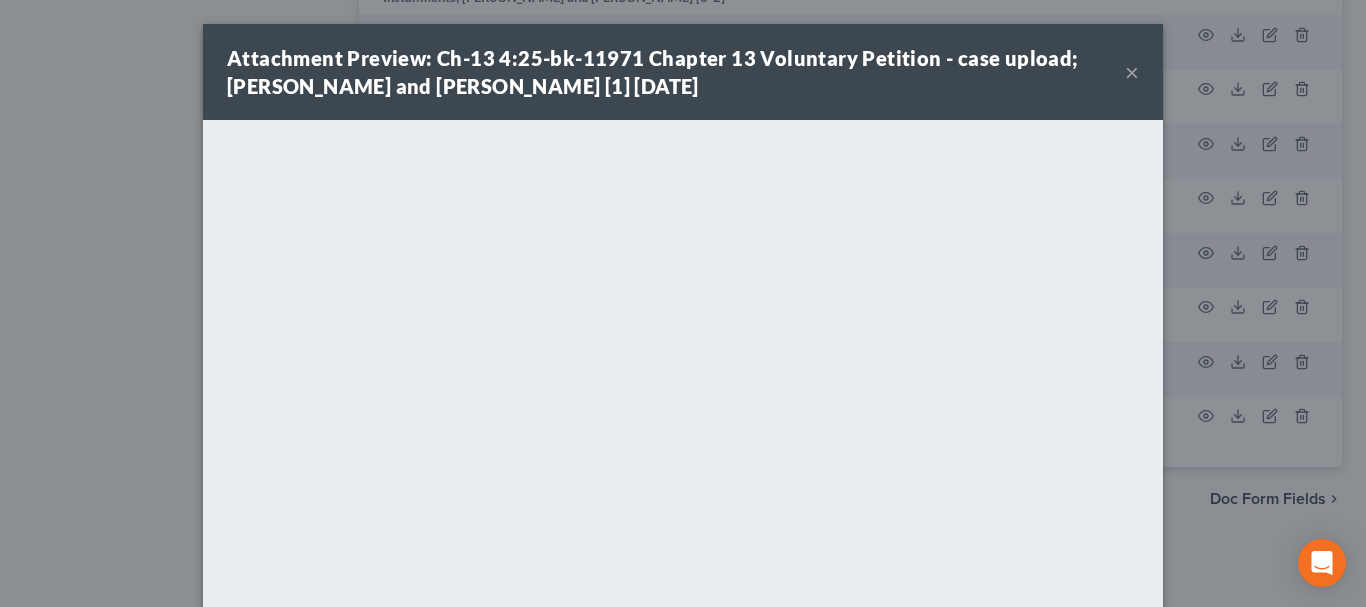 click on "×" at bounding box center [1132, 72] 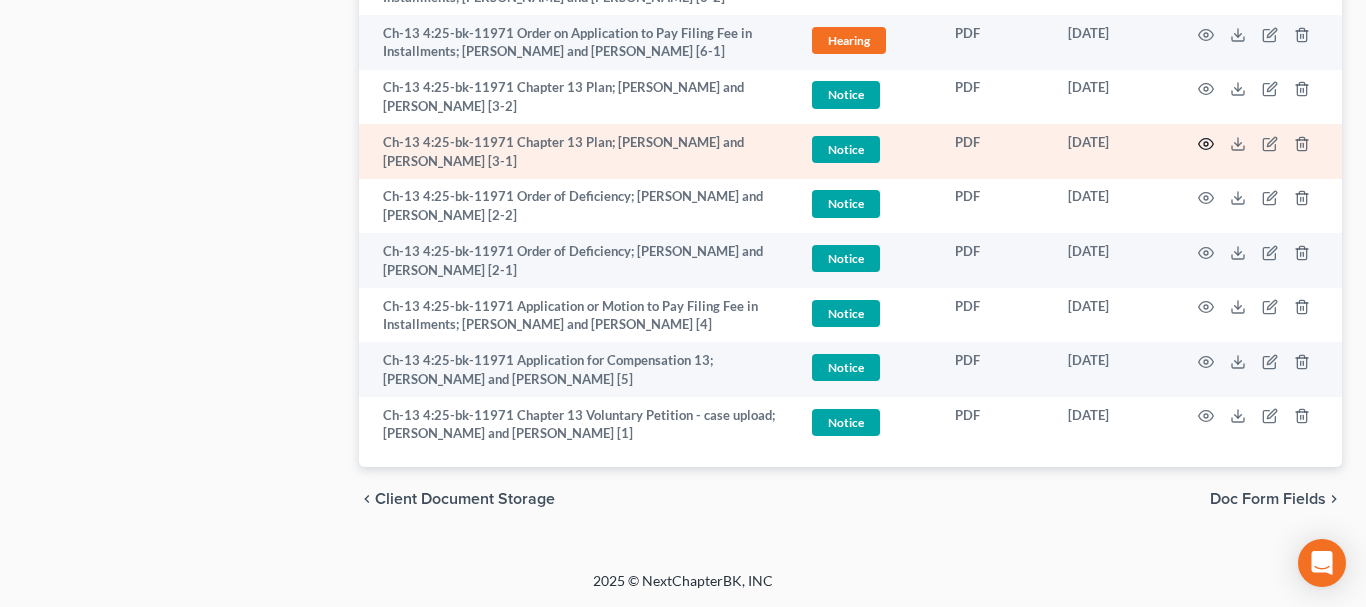 click 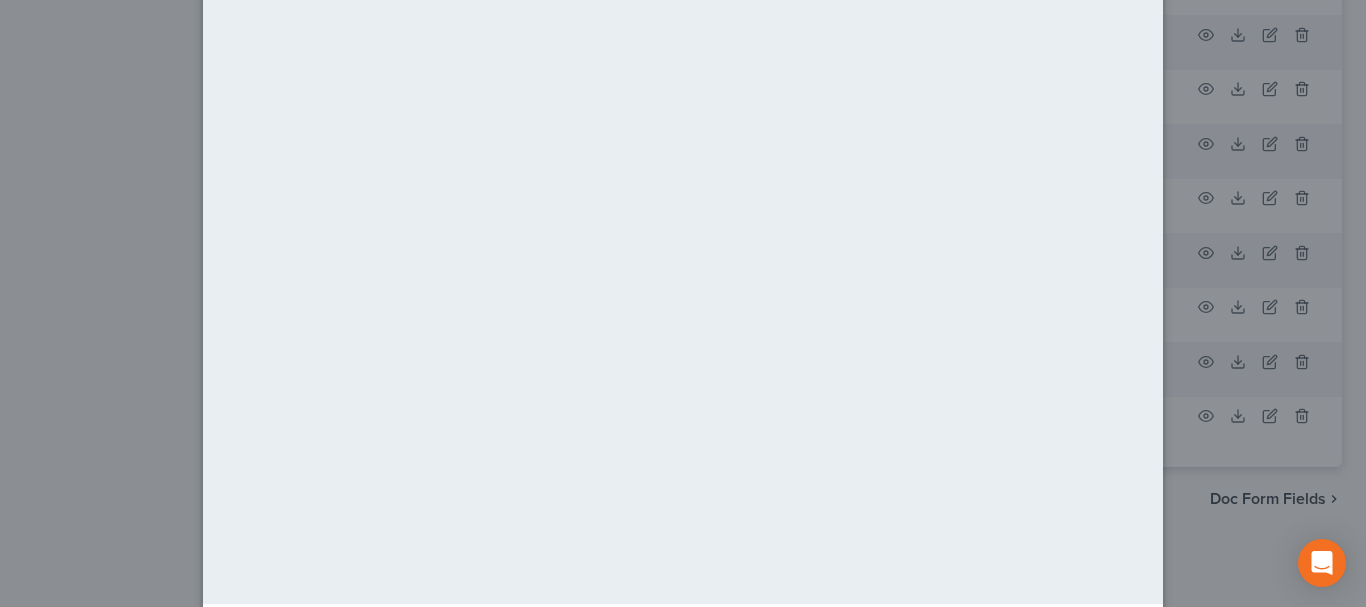 scroll, scrollTop: 257, scrollLeft: 0, axis: vertical 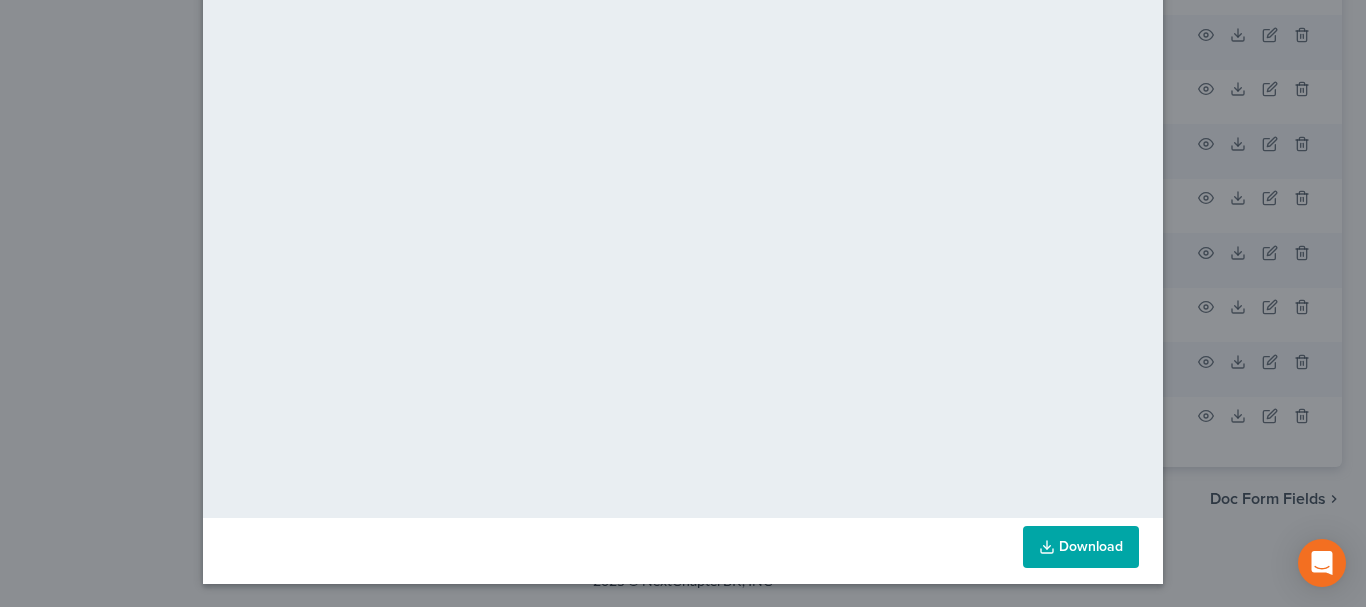 drag, startPoint x: 1091, startPoint y: 538, endPoint x: 1179, endPoint y: 168, distance: 380.32092 